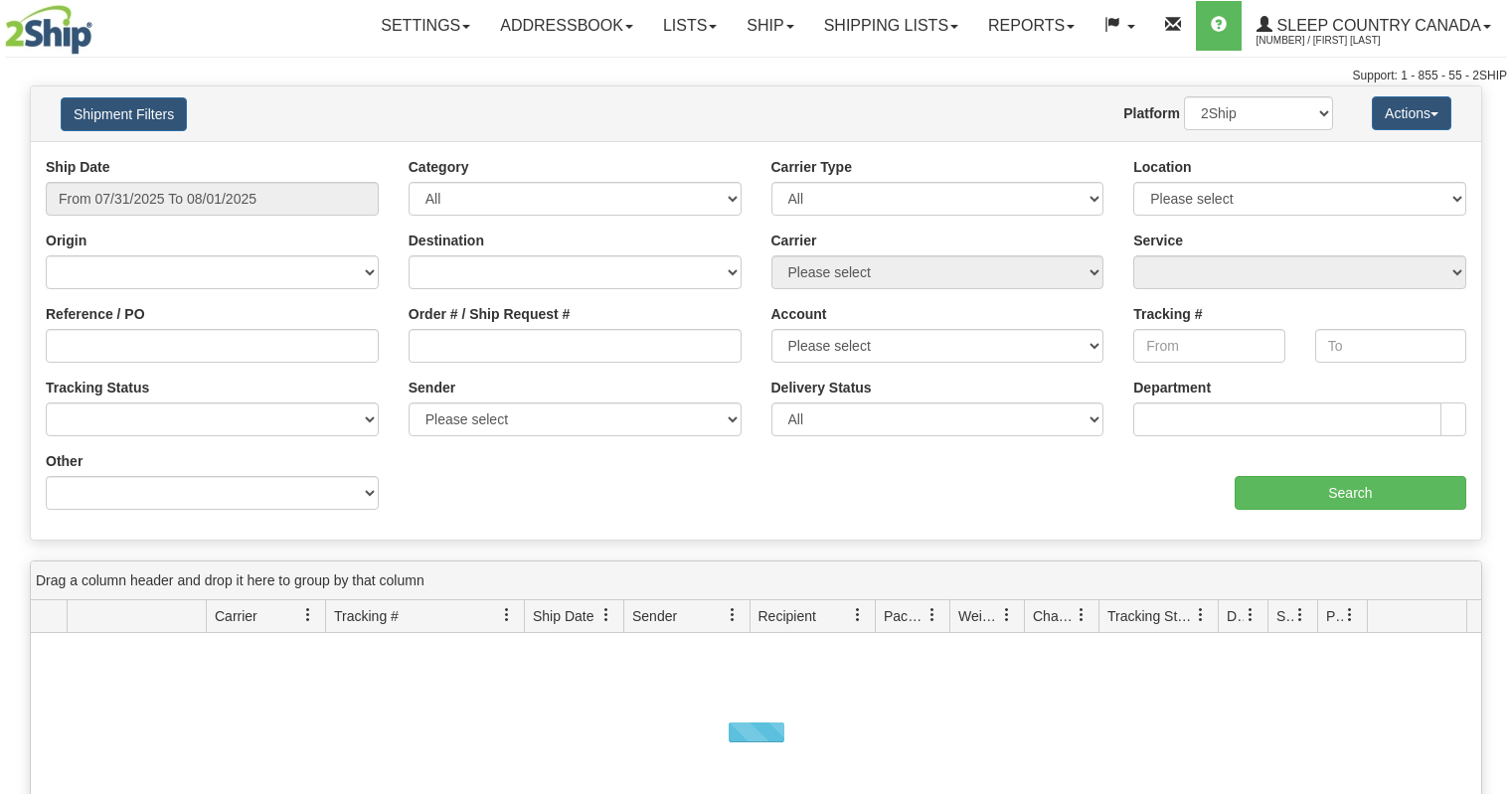 scroll, scrollTop: 0, scrollLeft: 0, axis: both 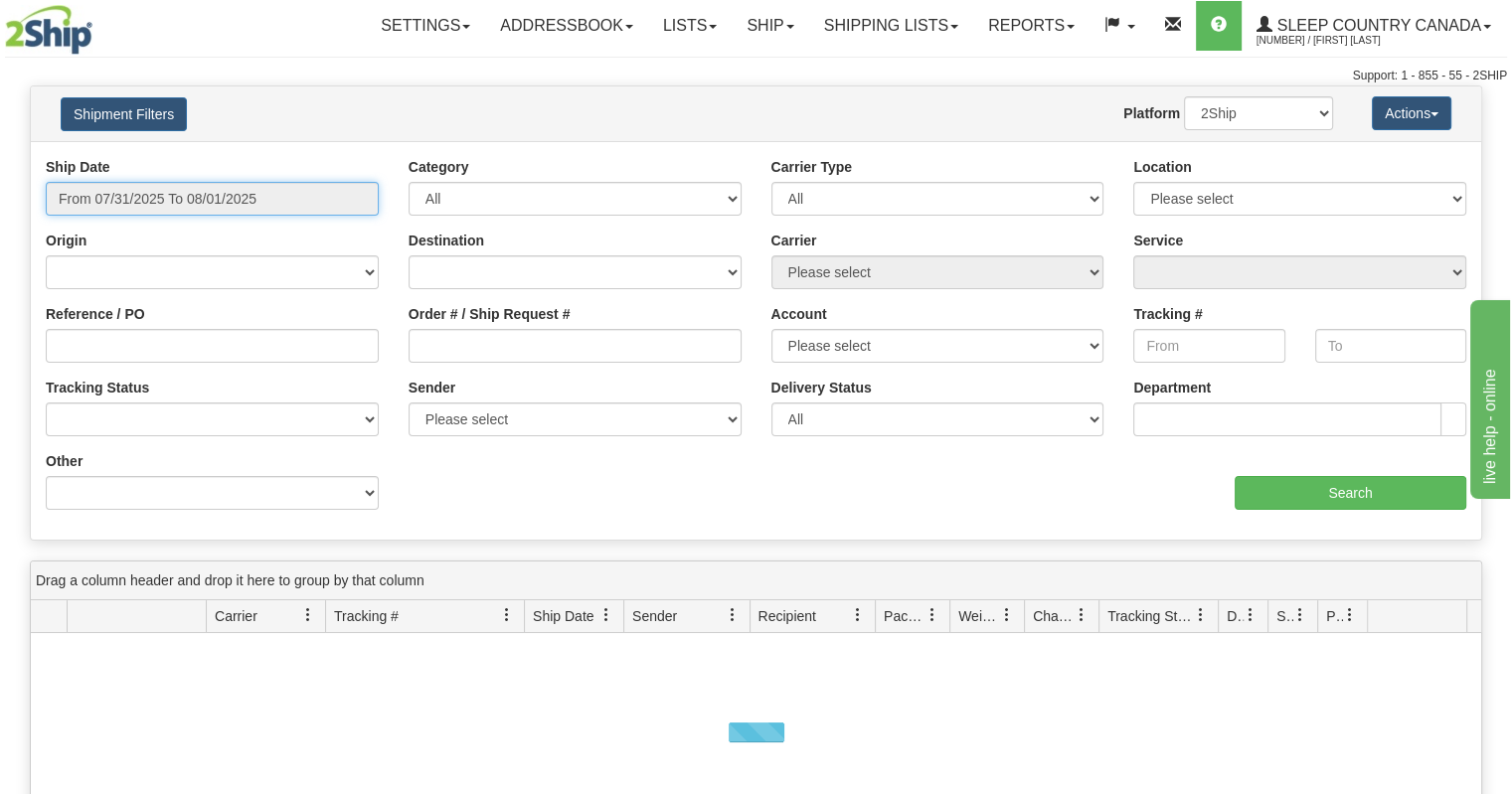 click on "From 07/31/2025 To 08/01/2025" at bounding box center [212, 199] 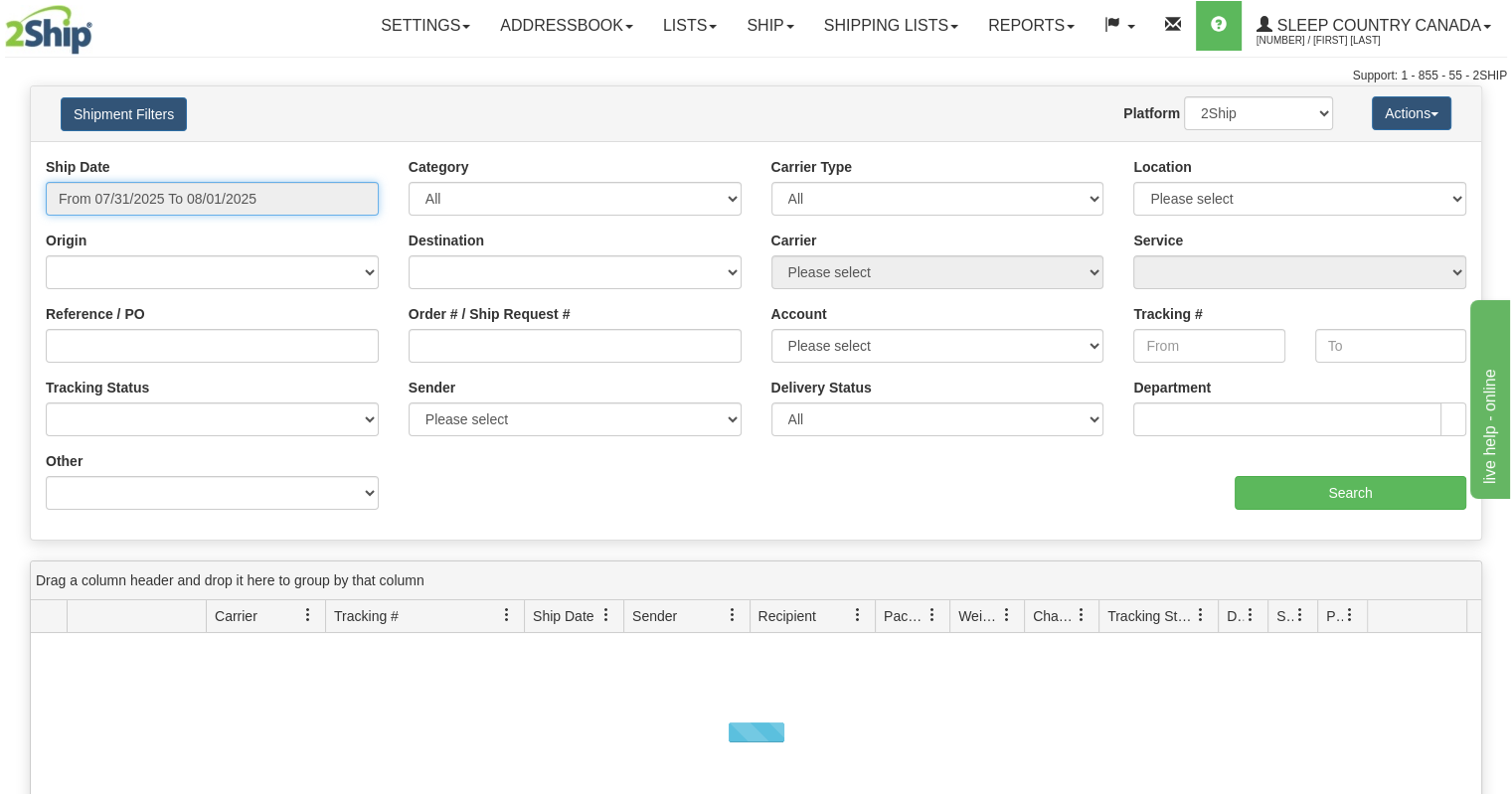 scroll, scrollTop: 0, scrollLeft: 0, axis: both 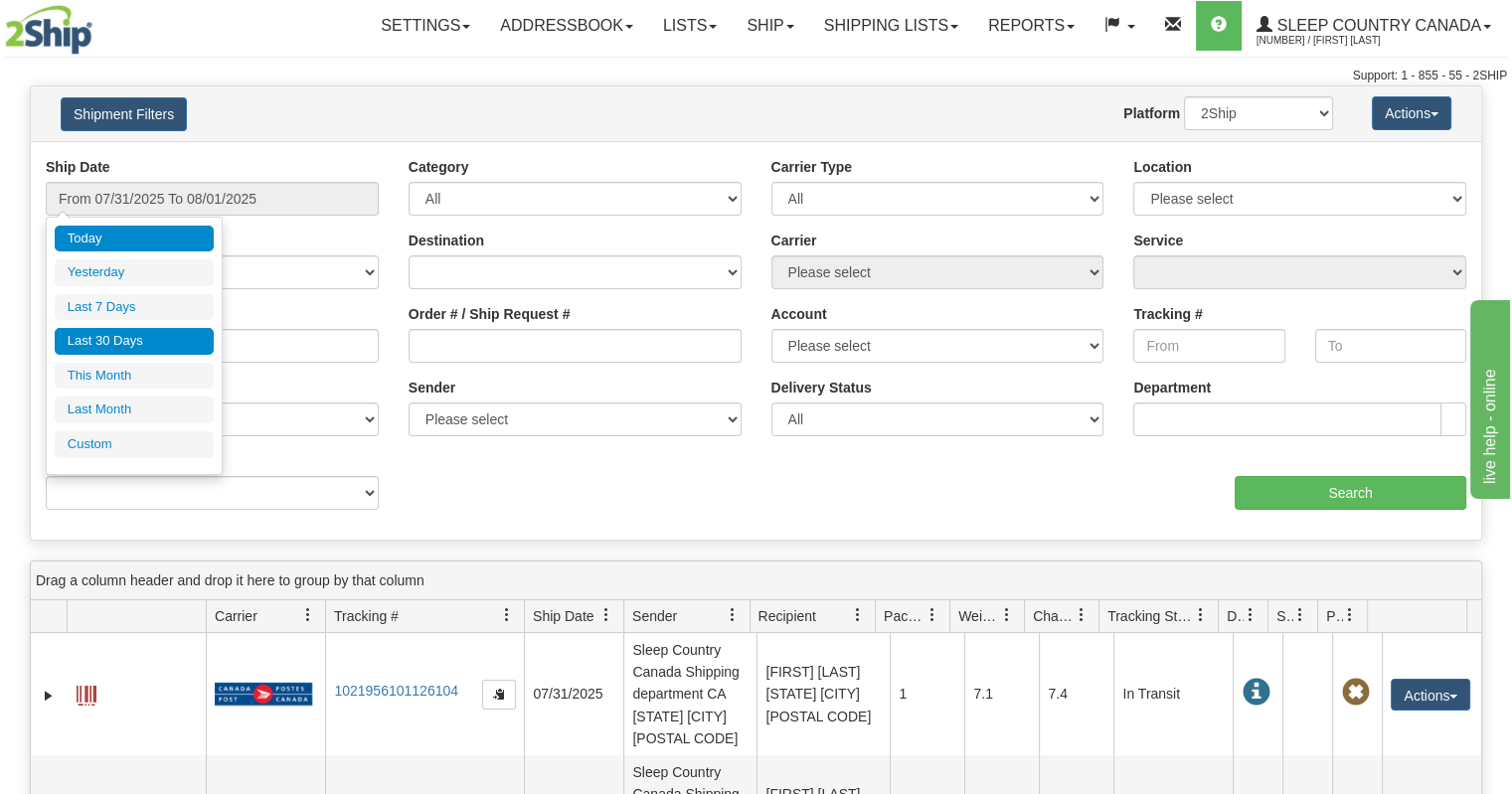 click on "Last 30 Days" at bounding box center [134, 341] 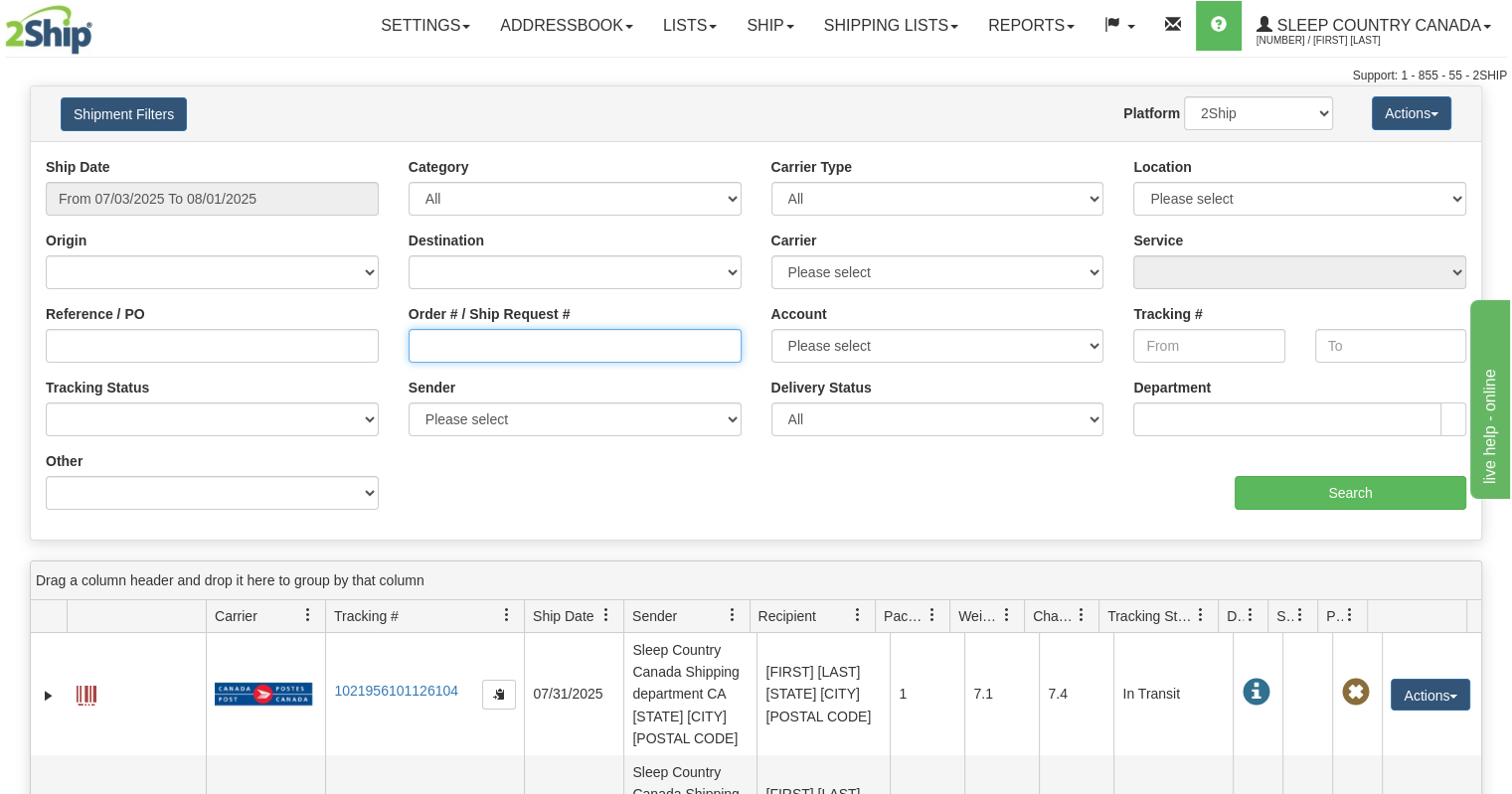 click on "Order # / Ship Request #" at bounding box center (575, 346) 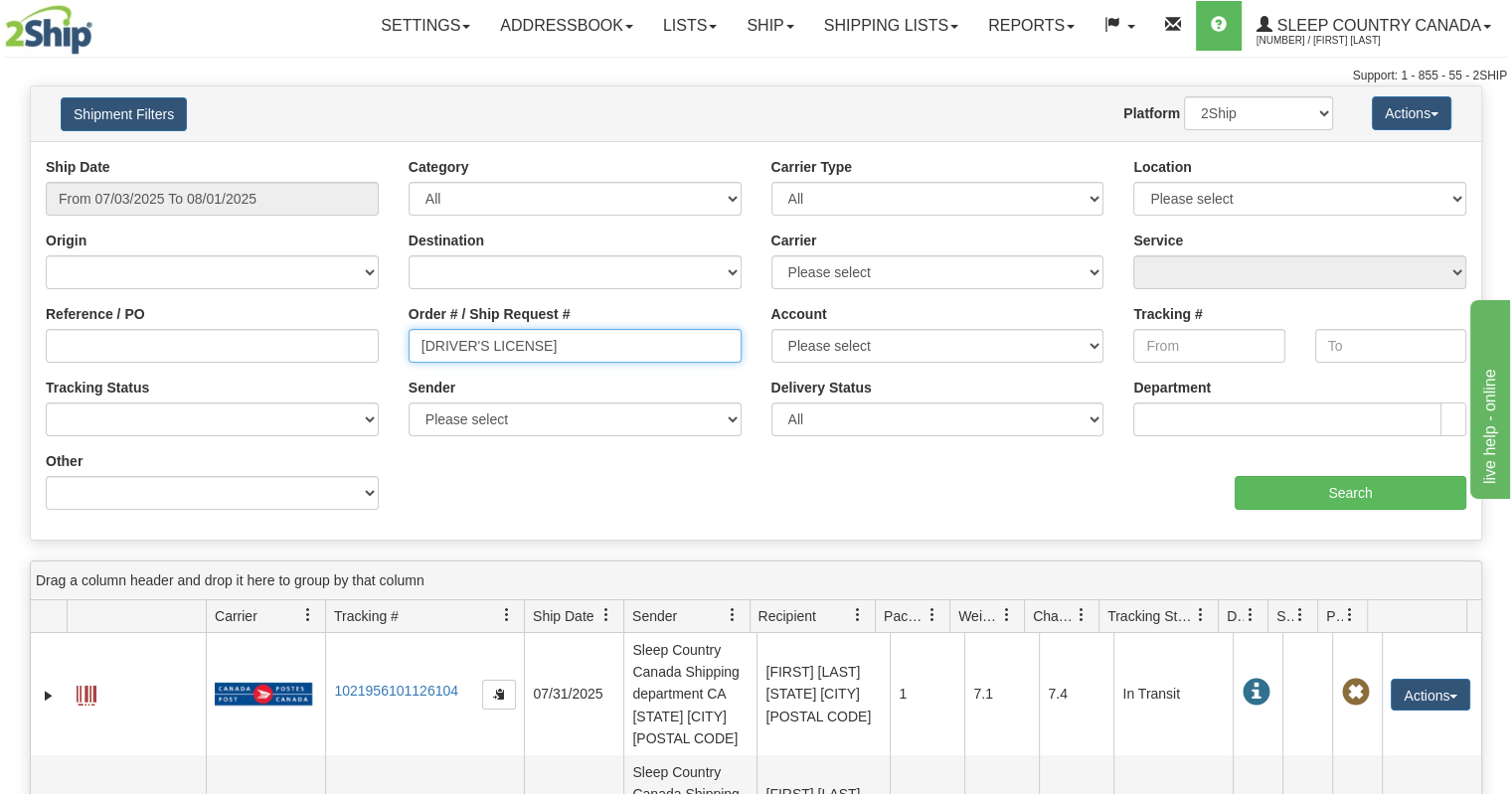 type on "[DRIVER'S LICENSE]" 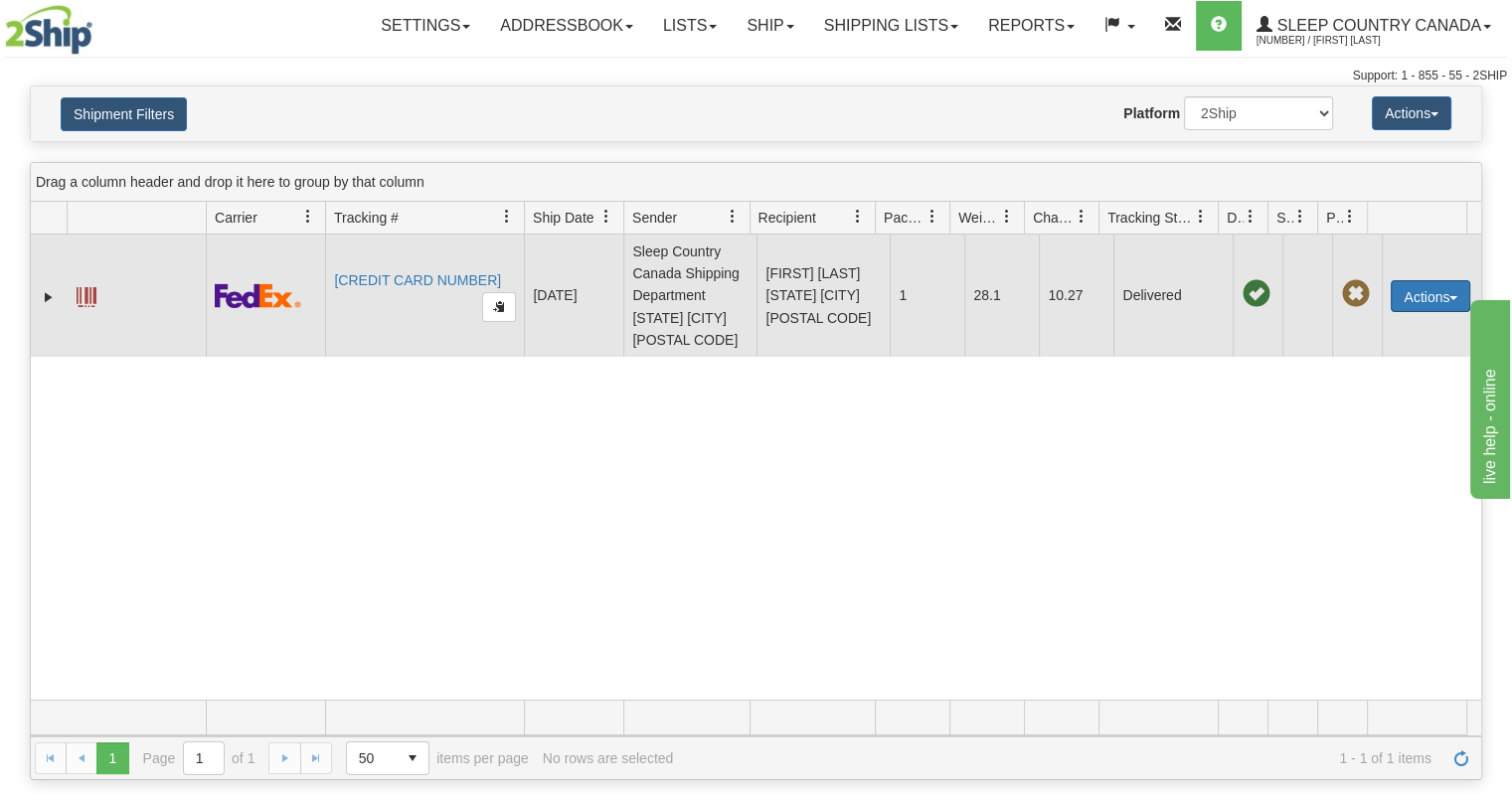 click on "Actions" at bounding box center [1430, 296] 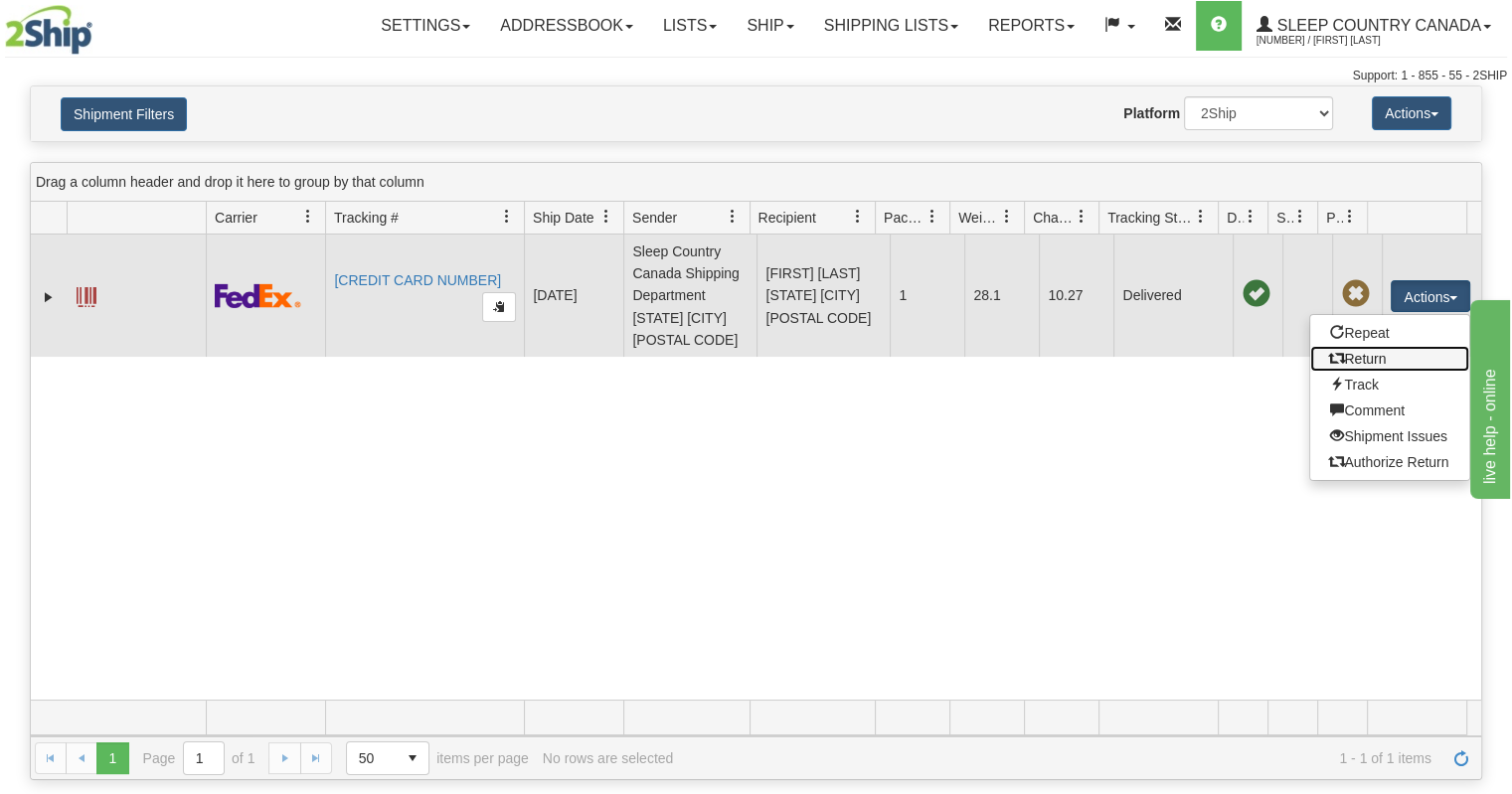 click on "Return" at bounding box center (1390, 359) 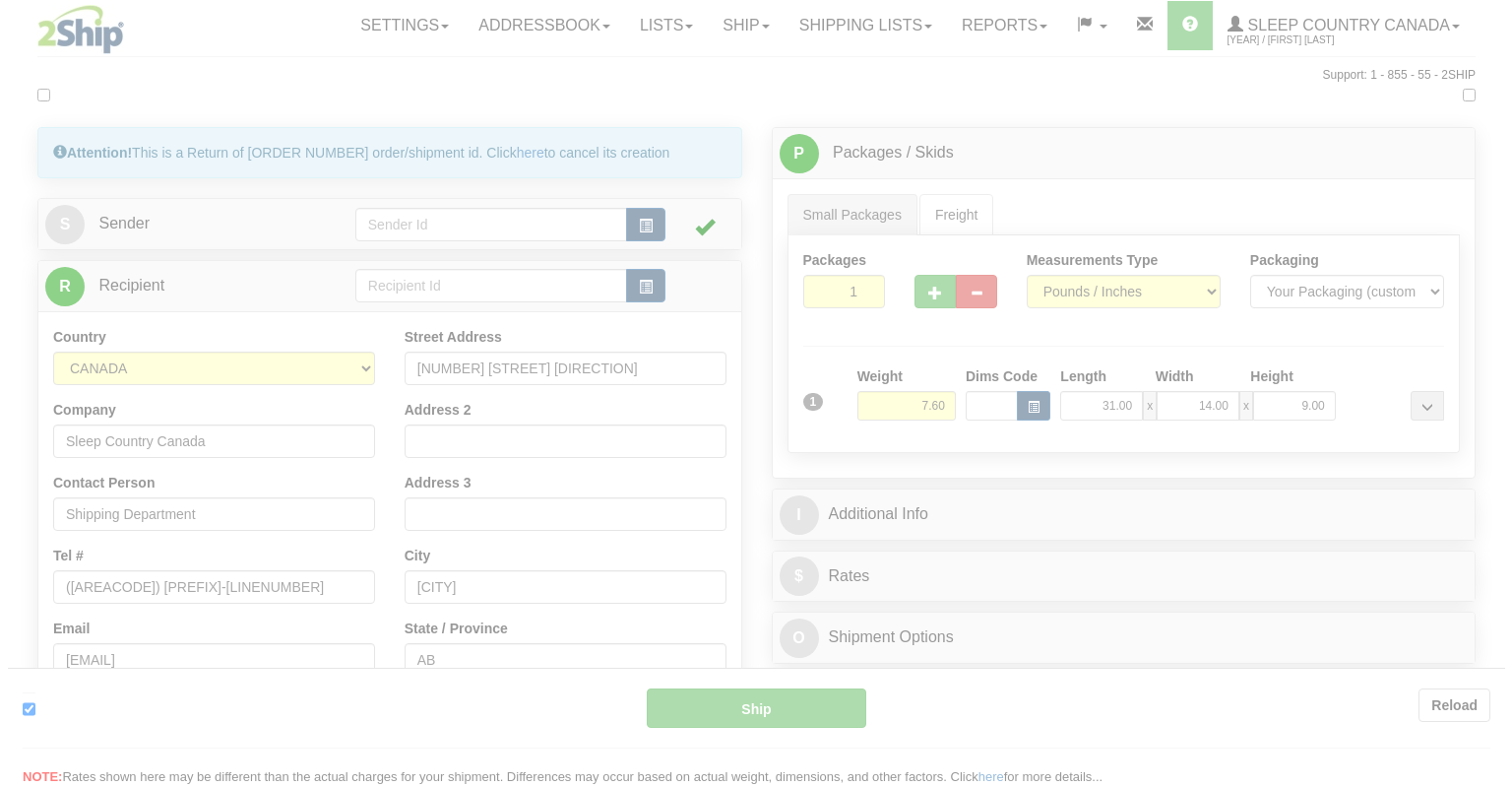 scroll, scrollTop: 0, scrollLeft: 0, axis: both 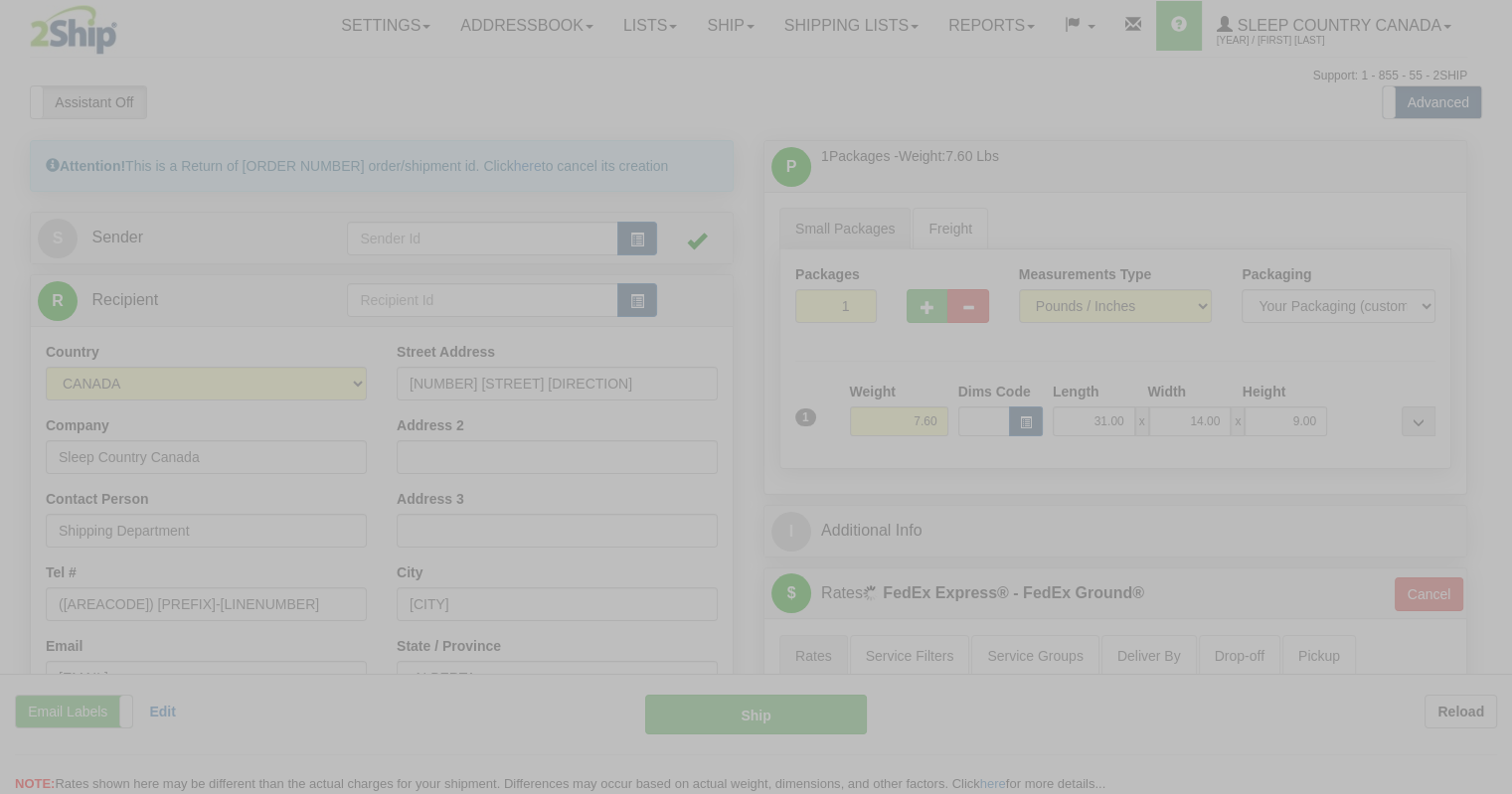 type on "92" 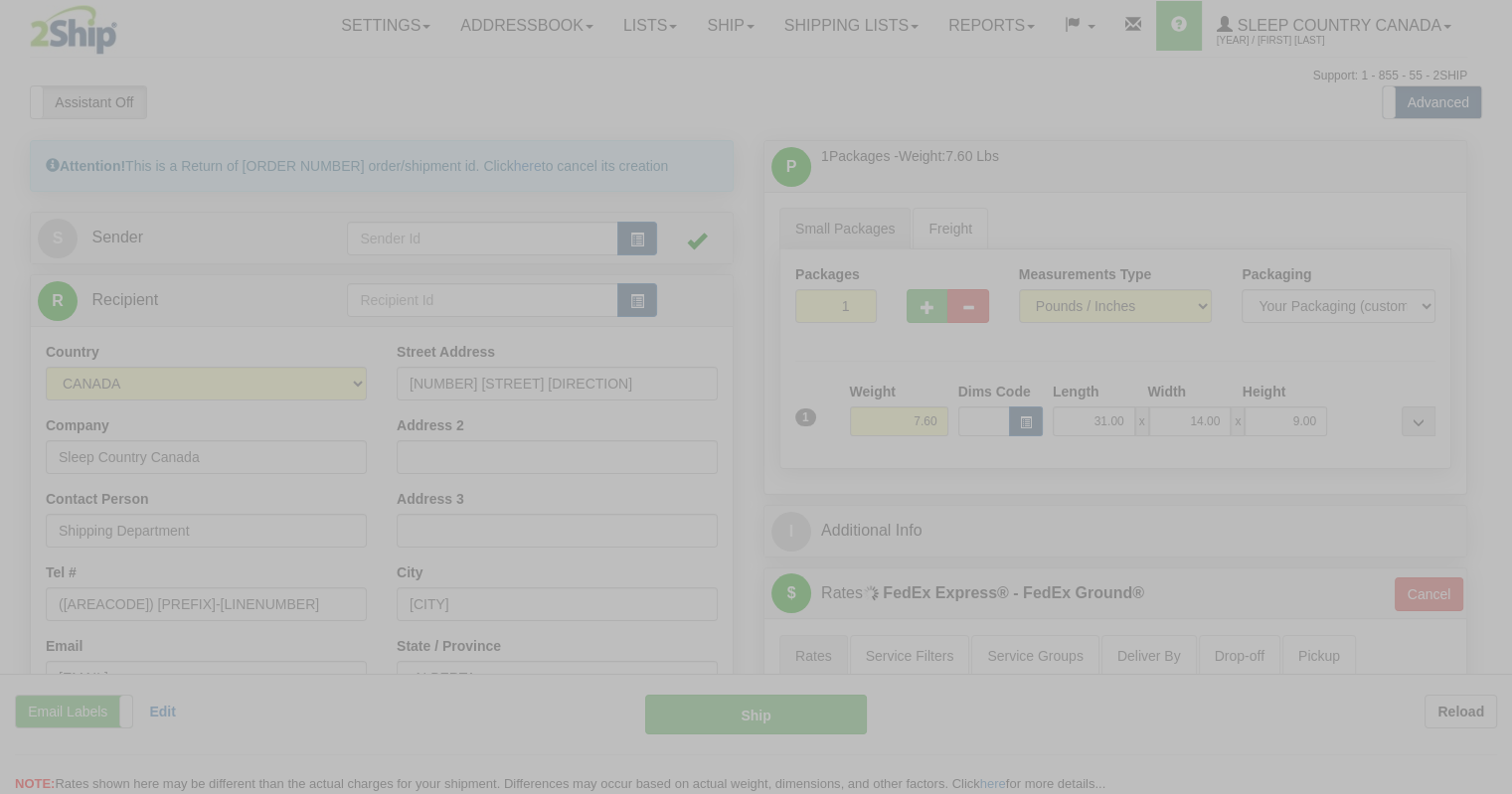 type on "11:02" 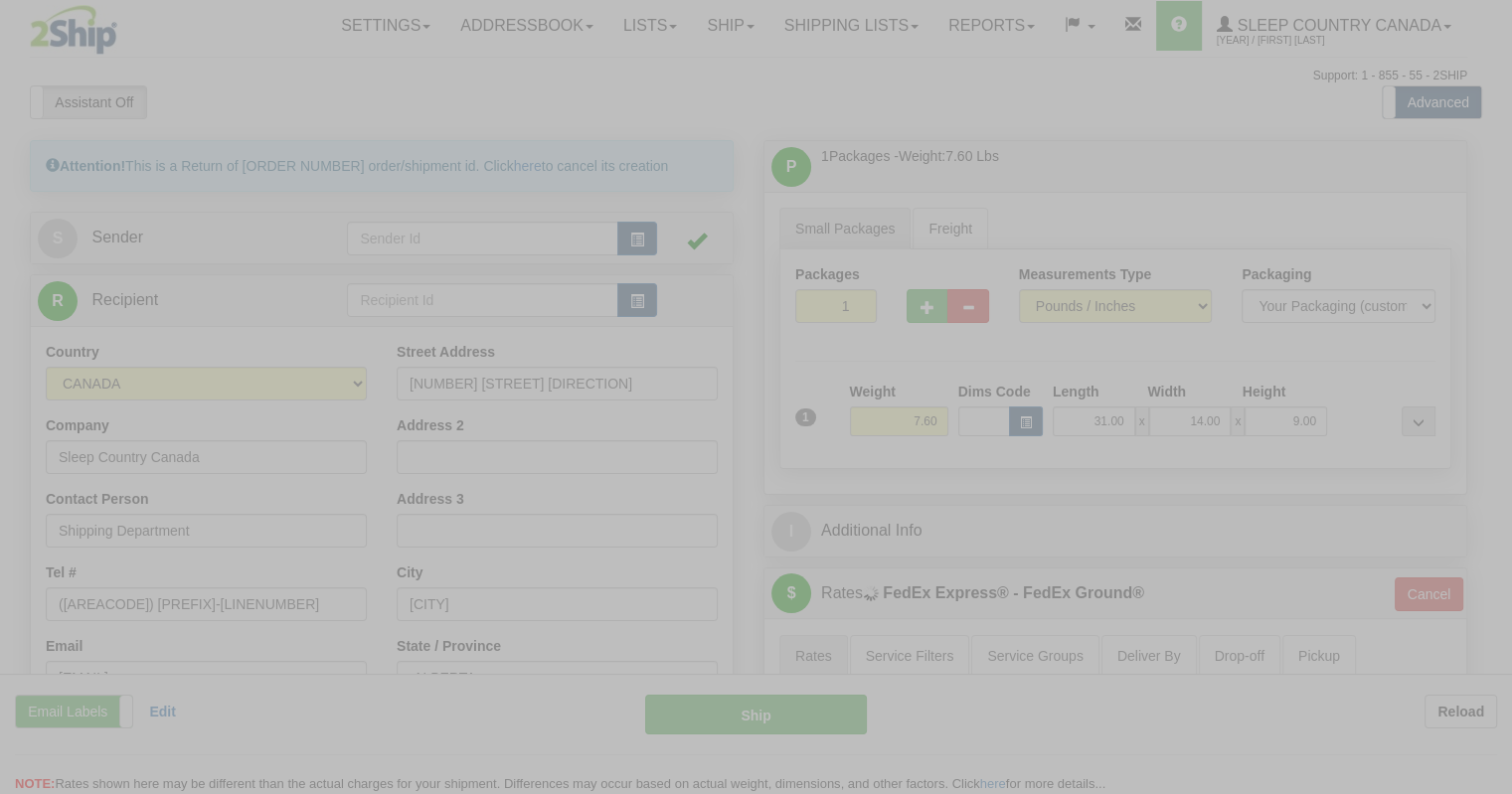 type on "16:00" 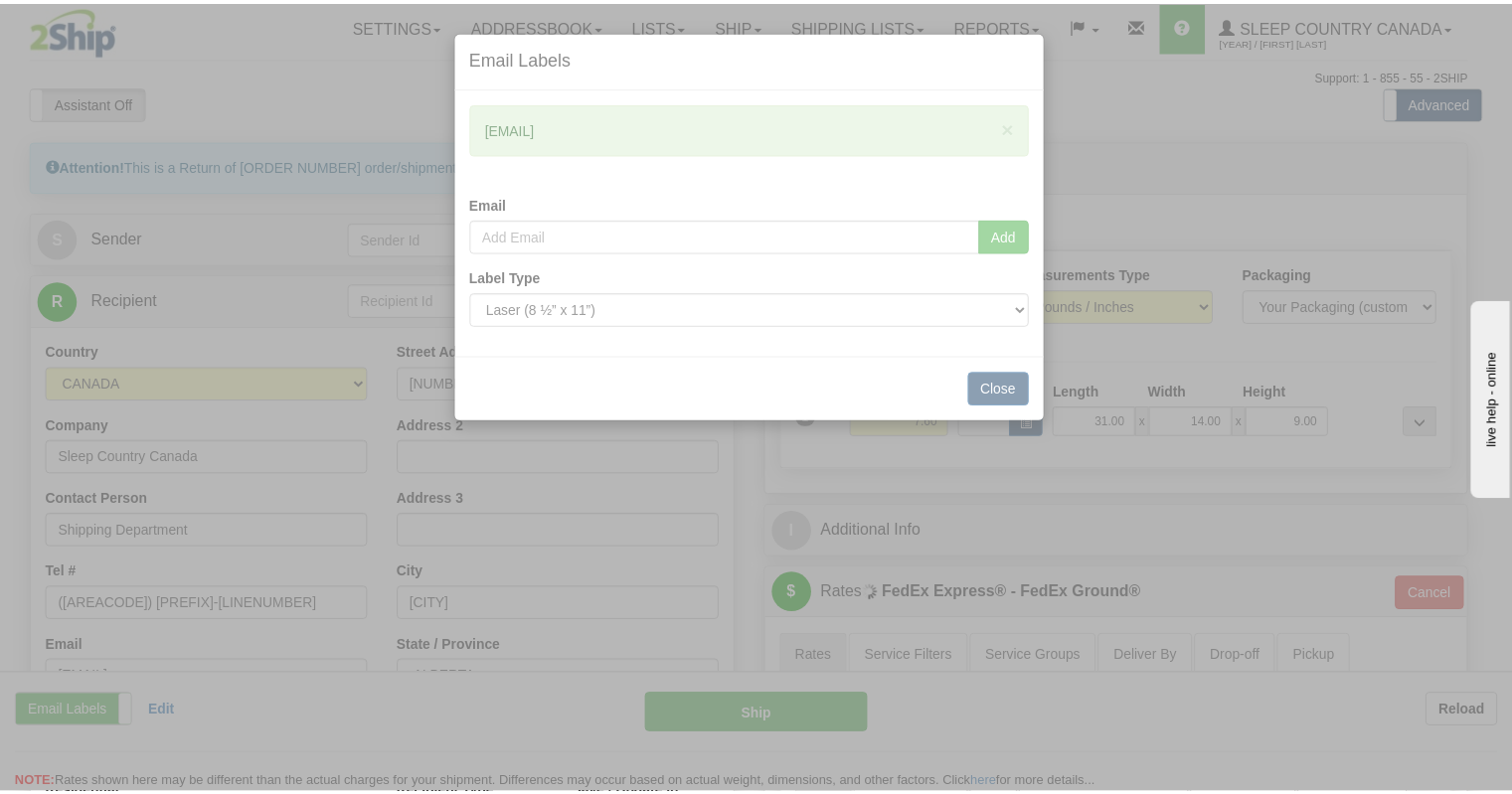 scroll, scrollTop: 0, scrollLeft: 0, axis: both 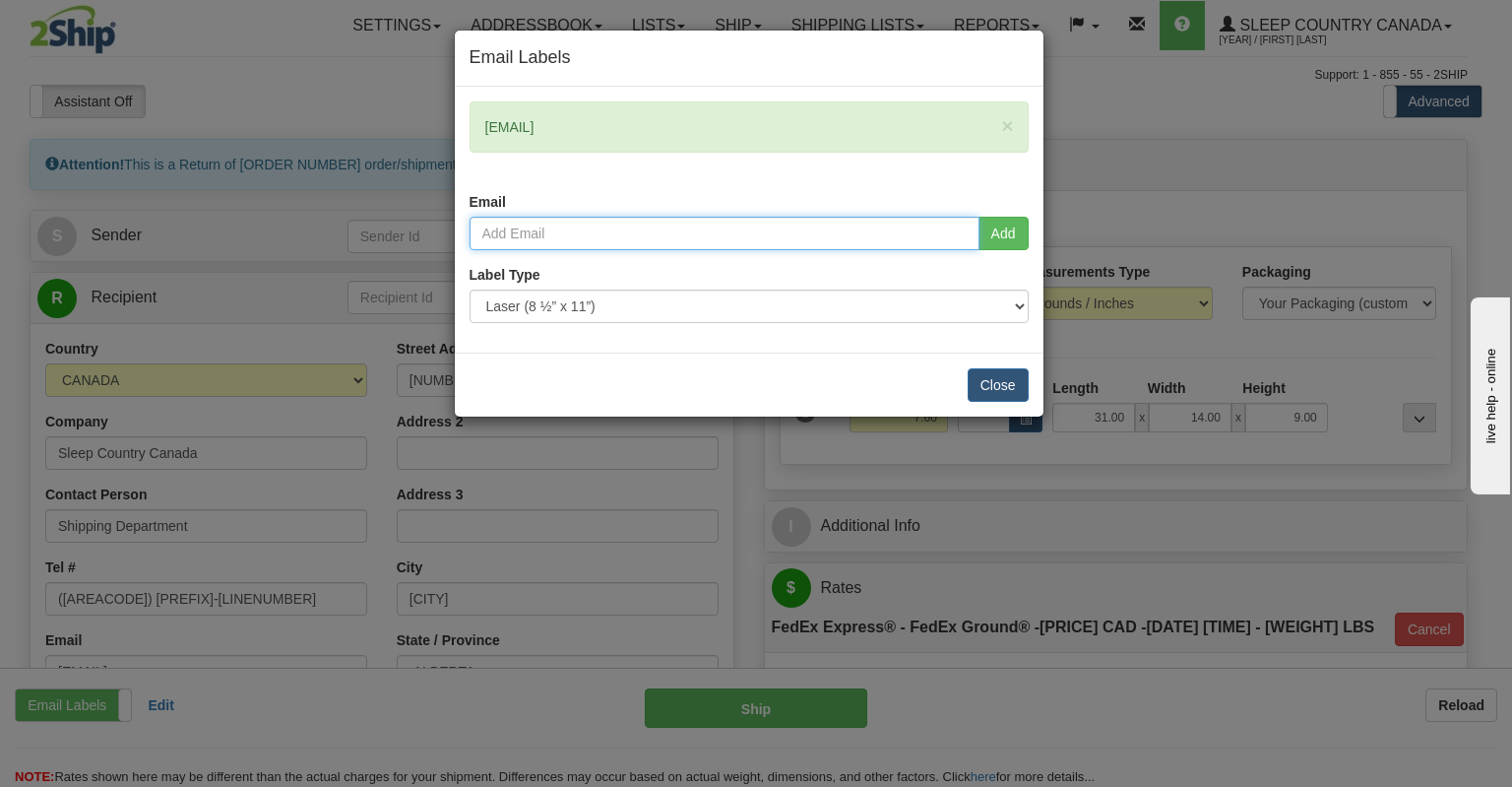 click at bounding box center [724, 233] 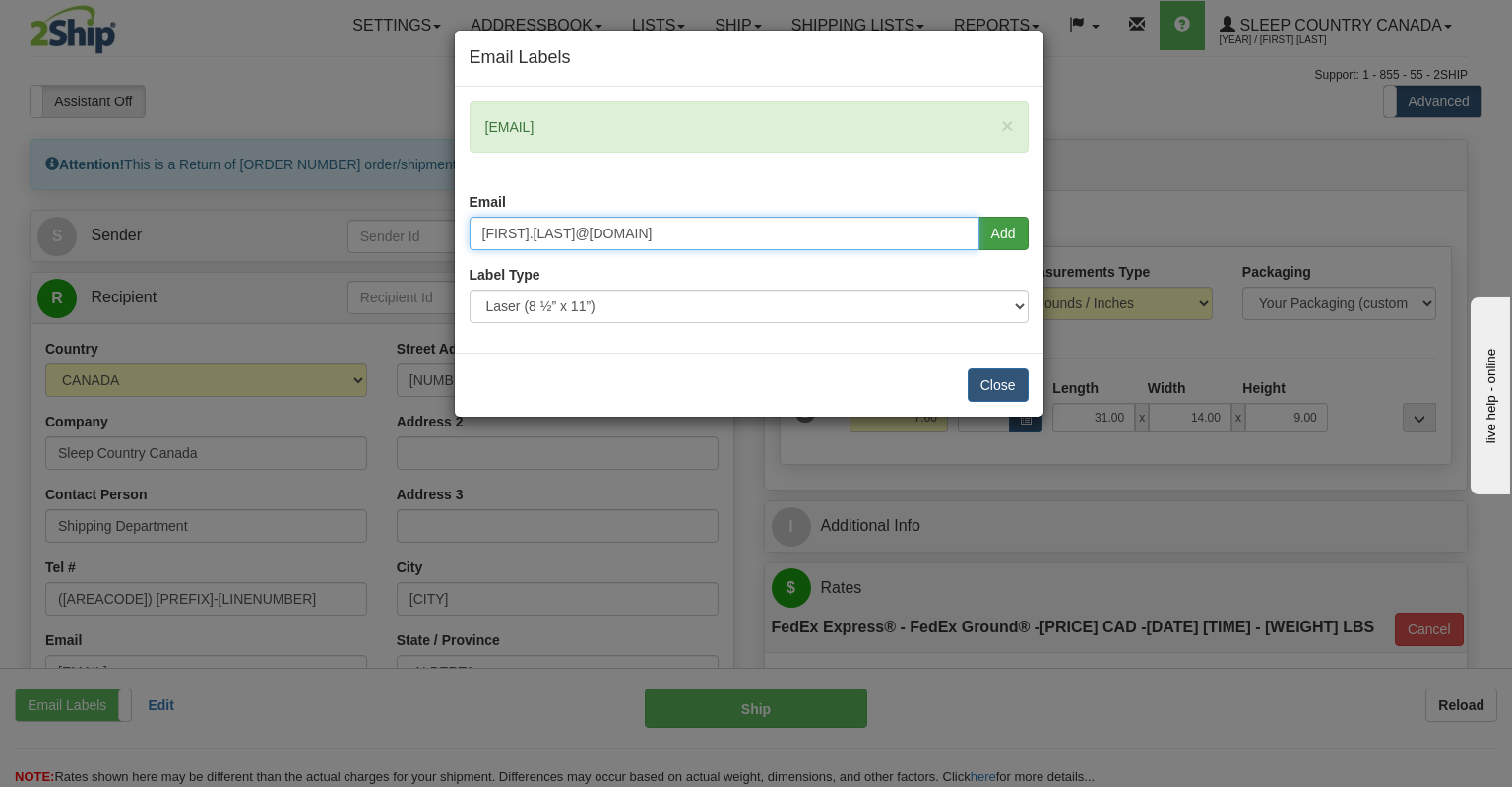 type on "tanya.bartlett@dormezvous.com" 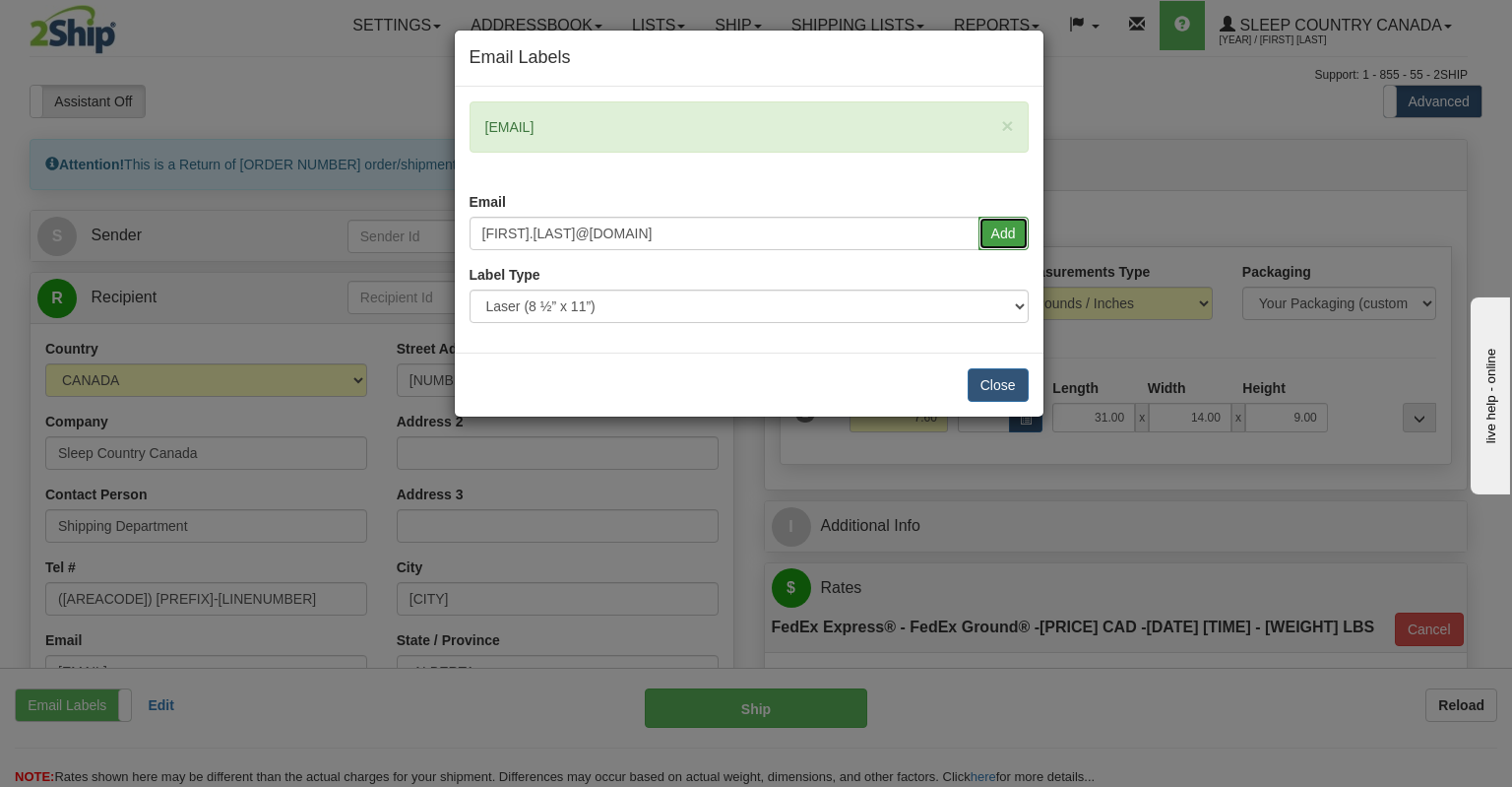 click on "Add" at bounding box center [1003, 233] 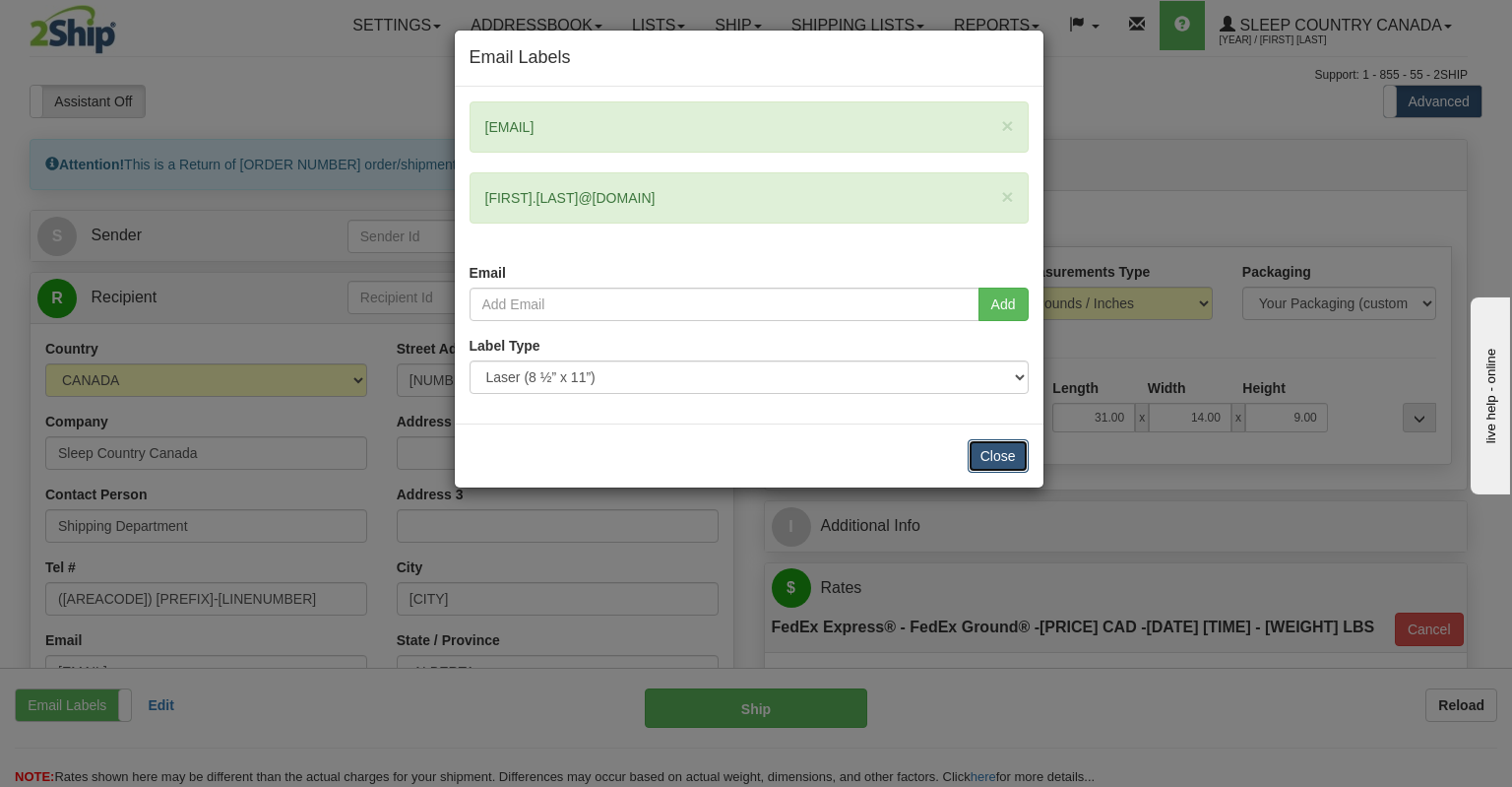 click on "Close" at bounding box center [998, 456] 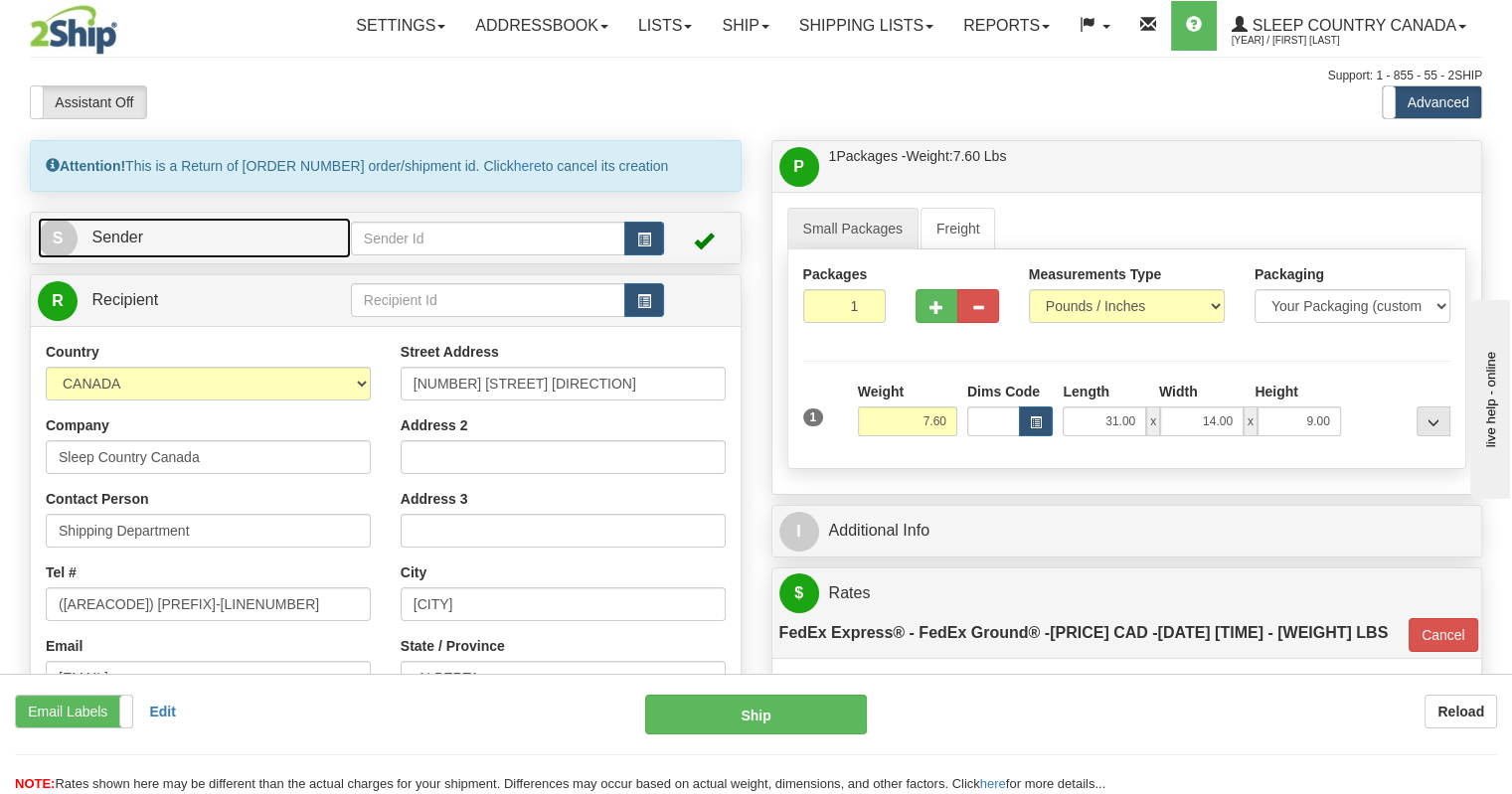 click on "S
Sender" at bounding box center (194, 238) 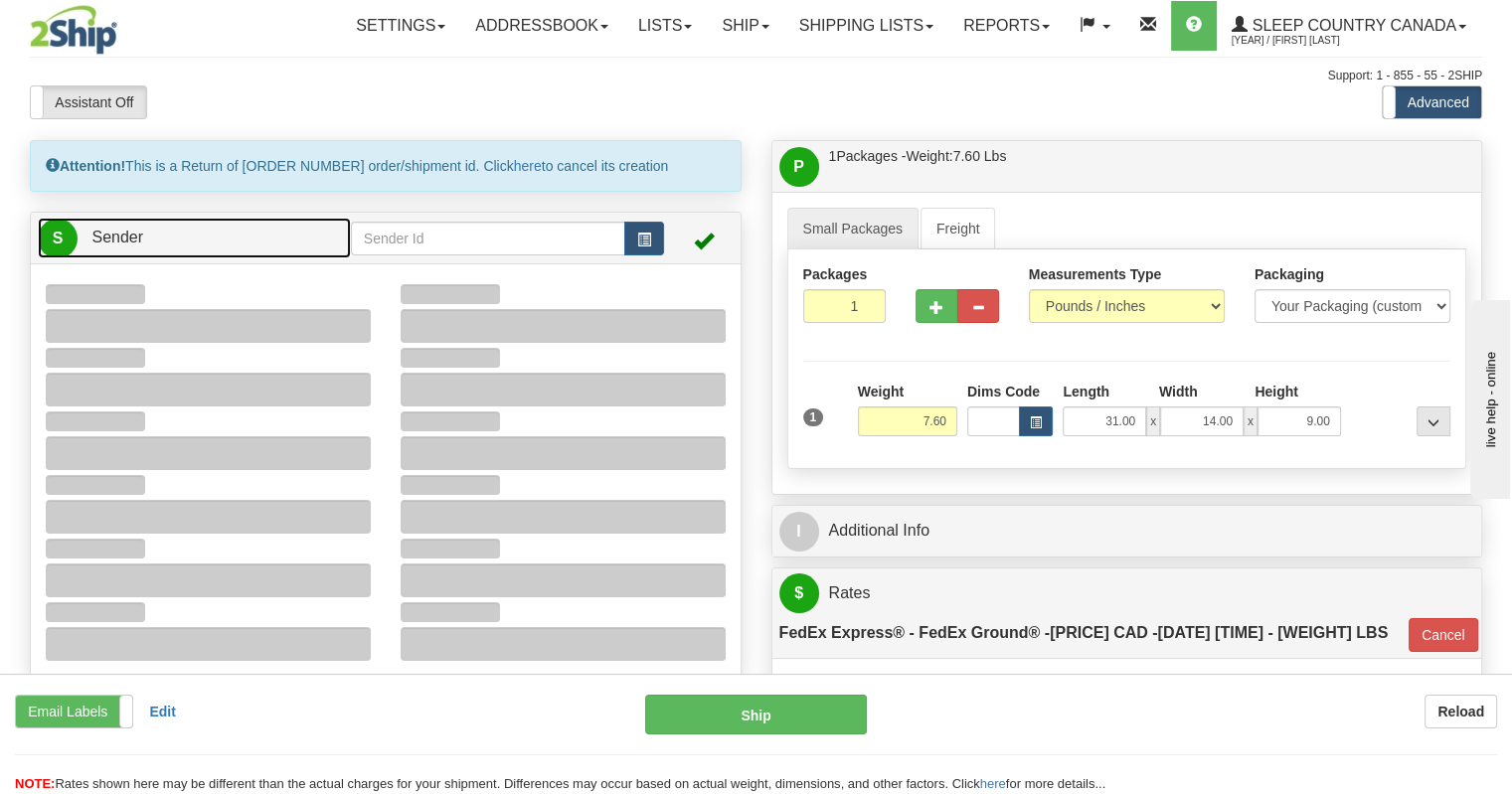 type on "09:07" 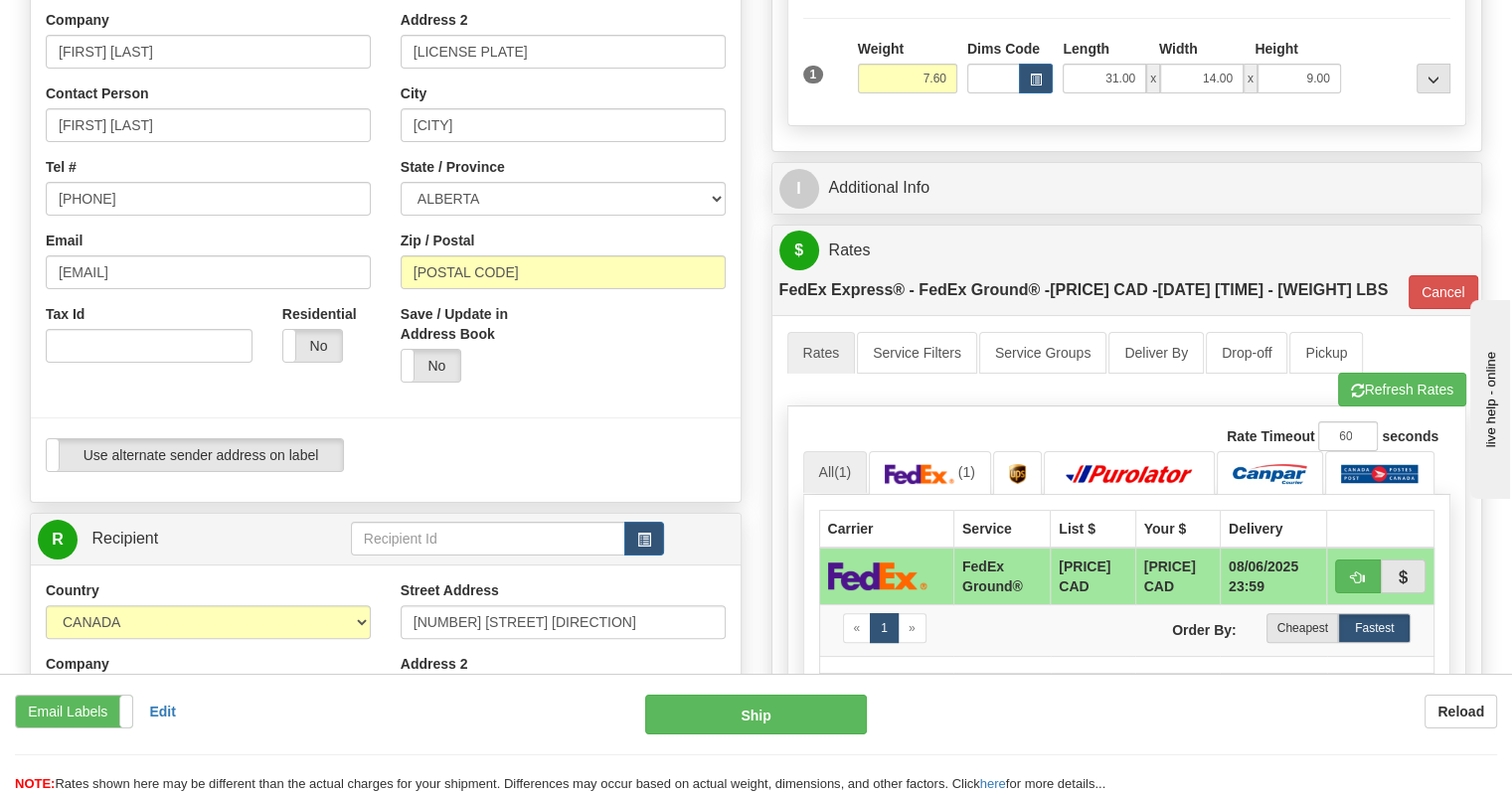 scroll, scrollTop: 348, scrollLeft: 0, axis: vertical 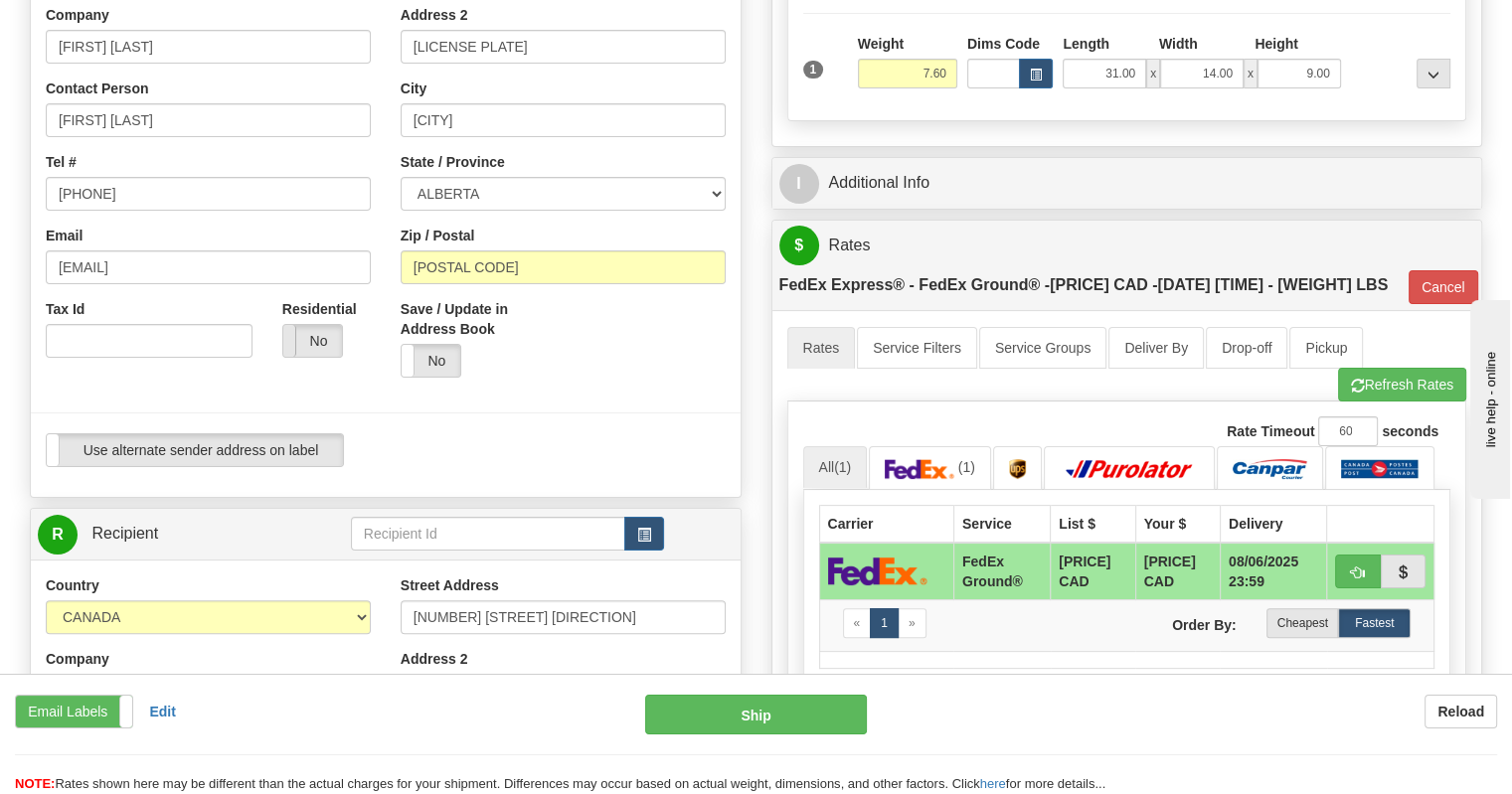 click at bounding box center [283, 341] 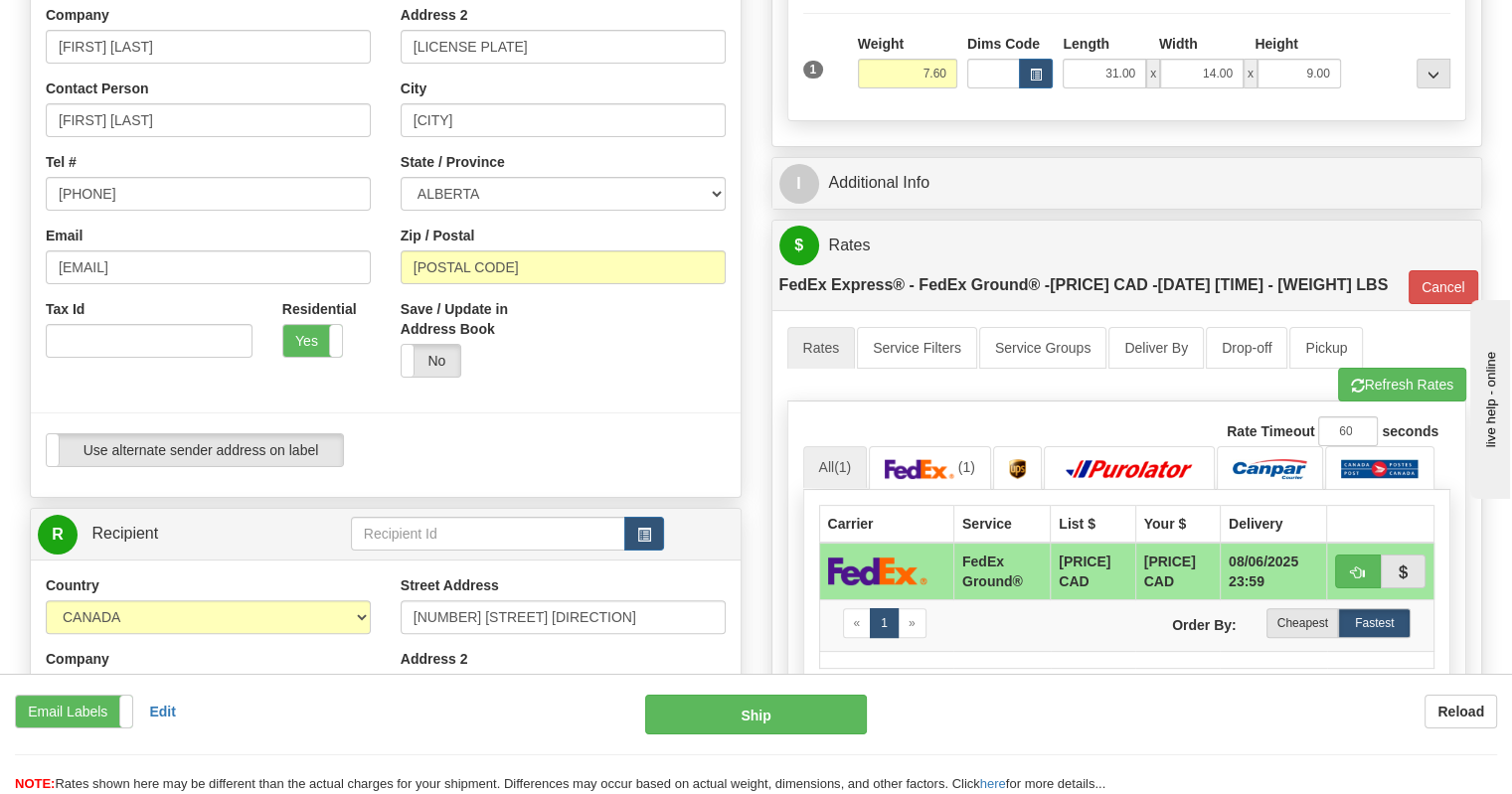 scroll, scrollTop: 0, scrollLeft: 0, axis: both 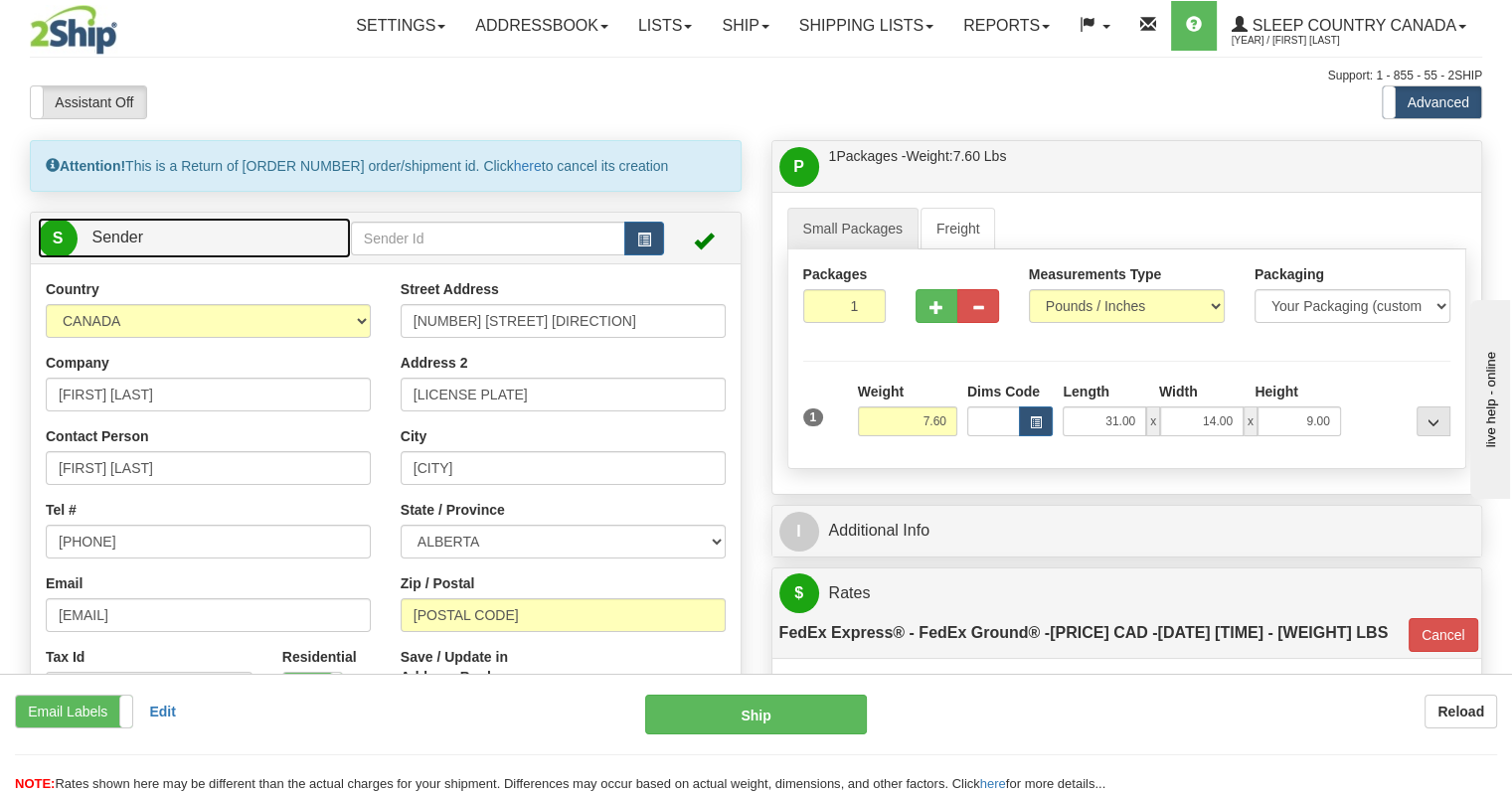 click on "S
Sender" at bounding box center [194, 238] 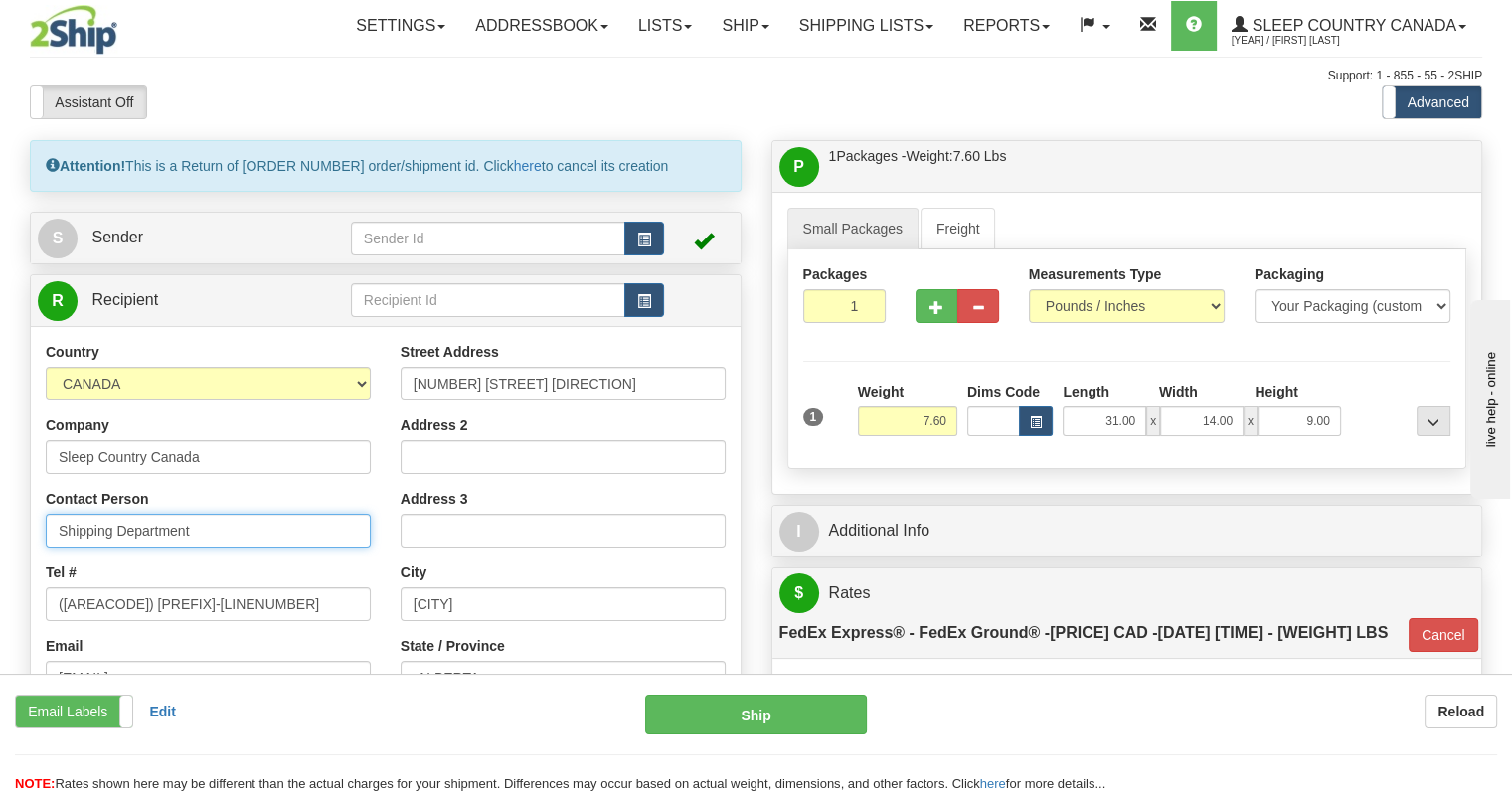 drag, startPoint x: 219, startPoint y: 530, endPoint x: 57, endPoint y: 534, distance: 162.04938 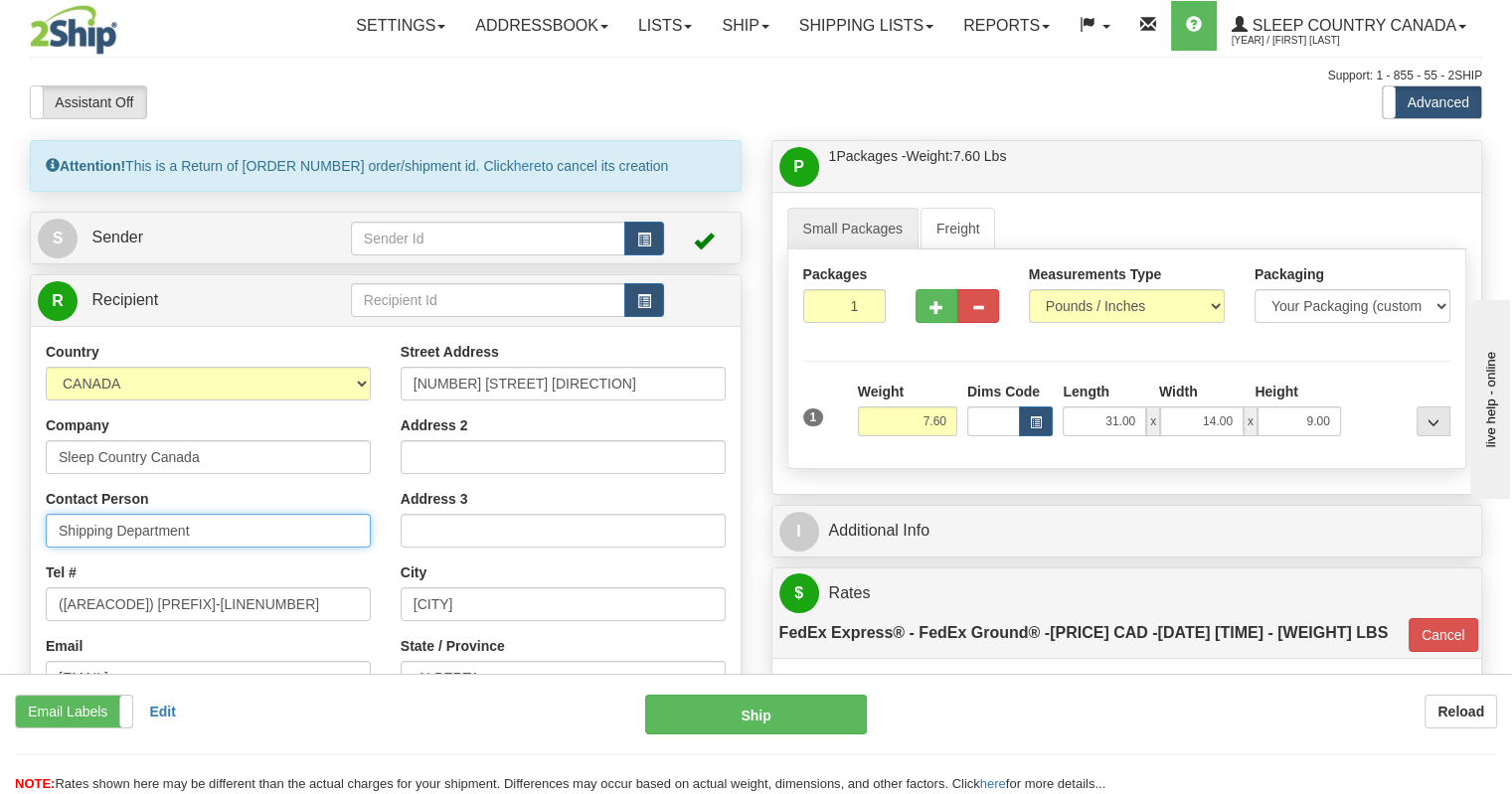 click on "Shipping Department" at bounding box center [208, 531] 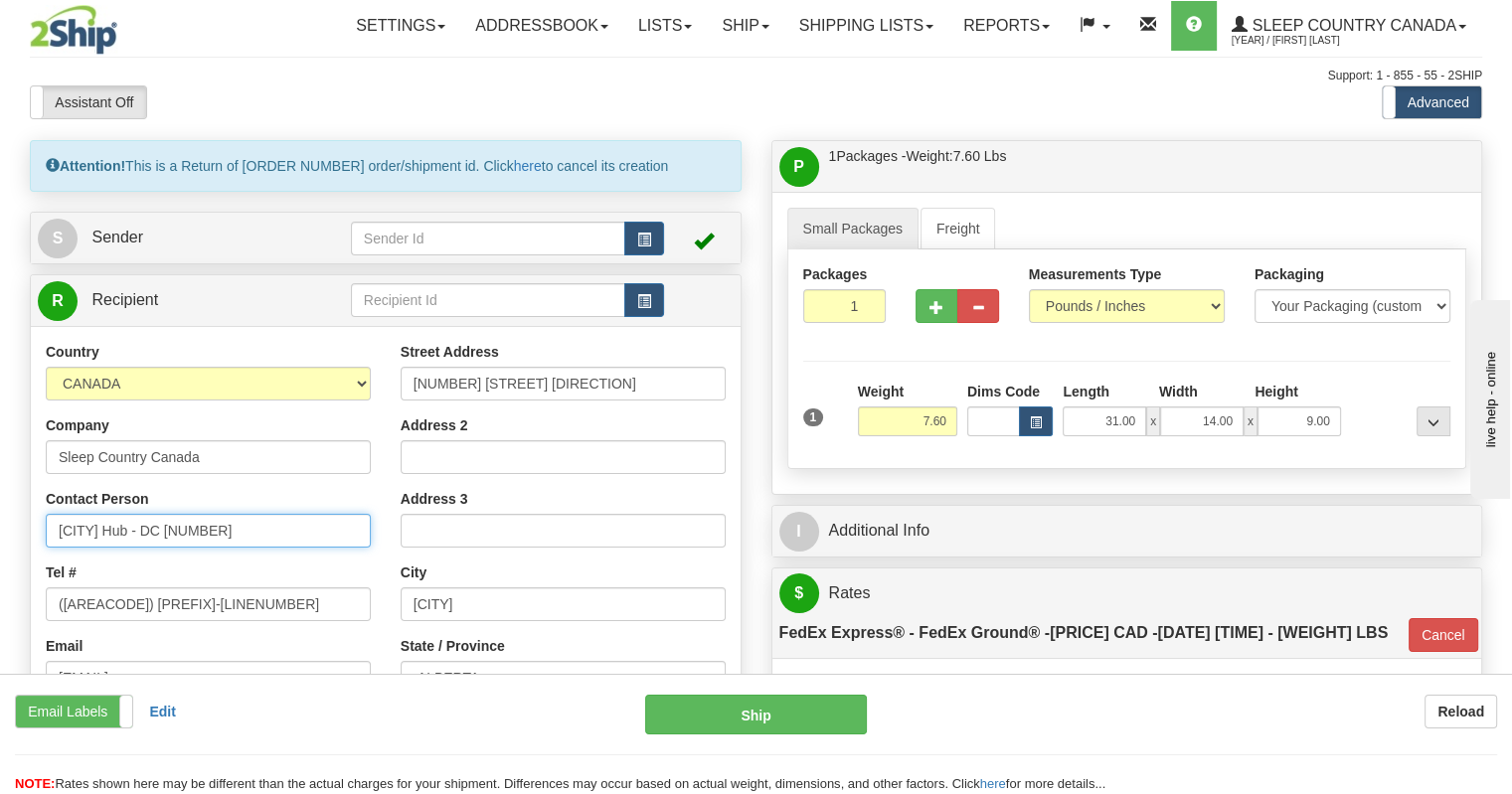 type on "Calgary Hub - DC 951" 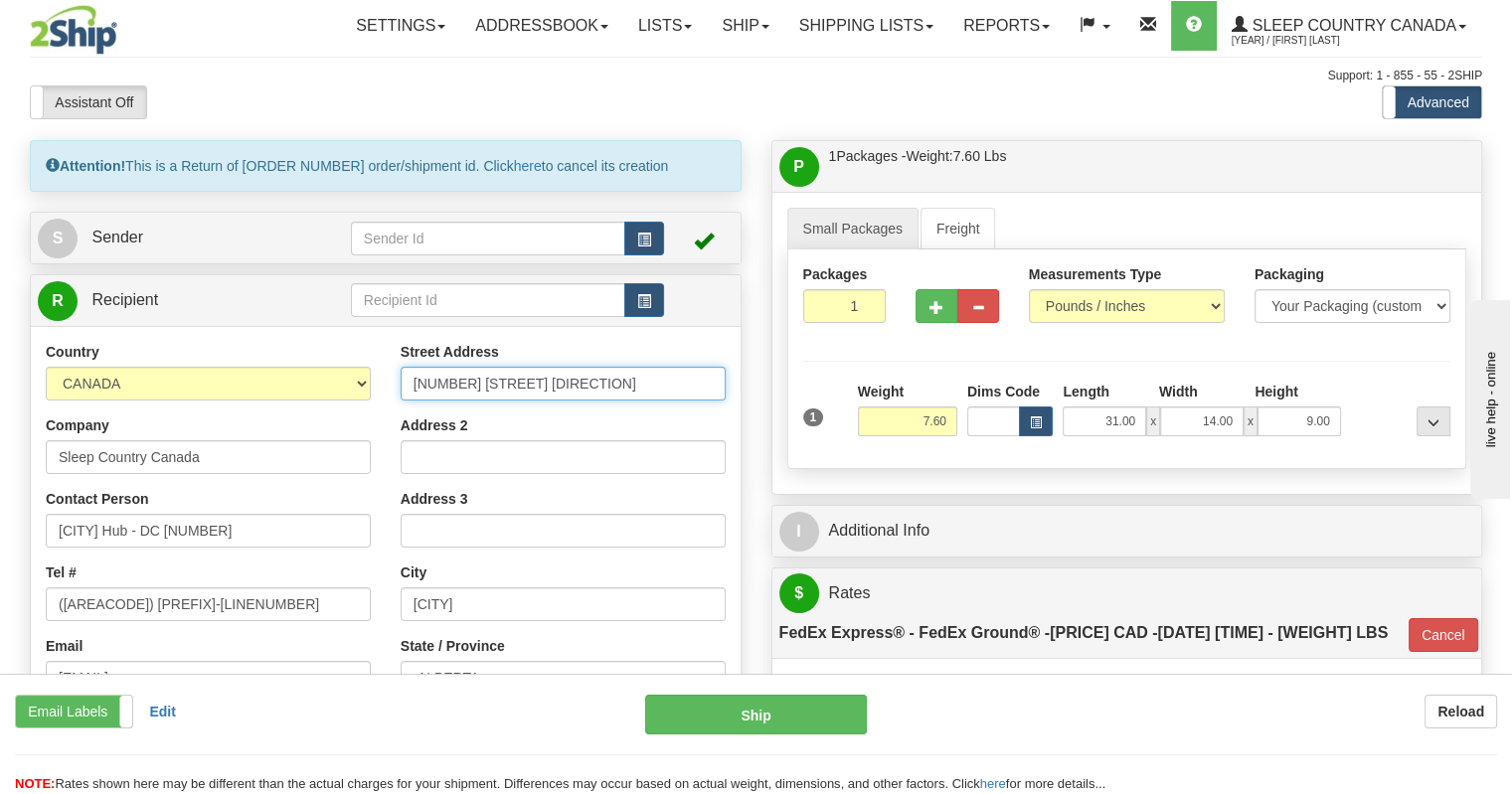 drag, startPoint x: 610, startPoint y: 376, endPoint x: 391, endPoint y: 392, distance: 219.5837 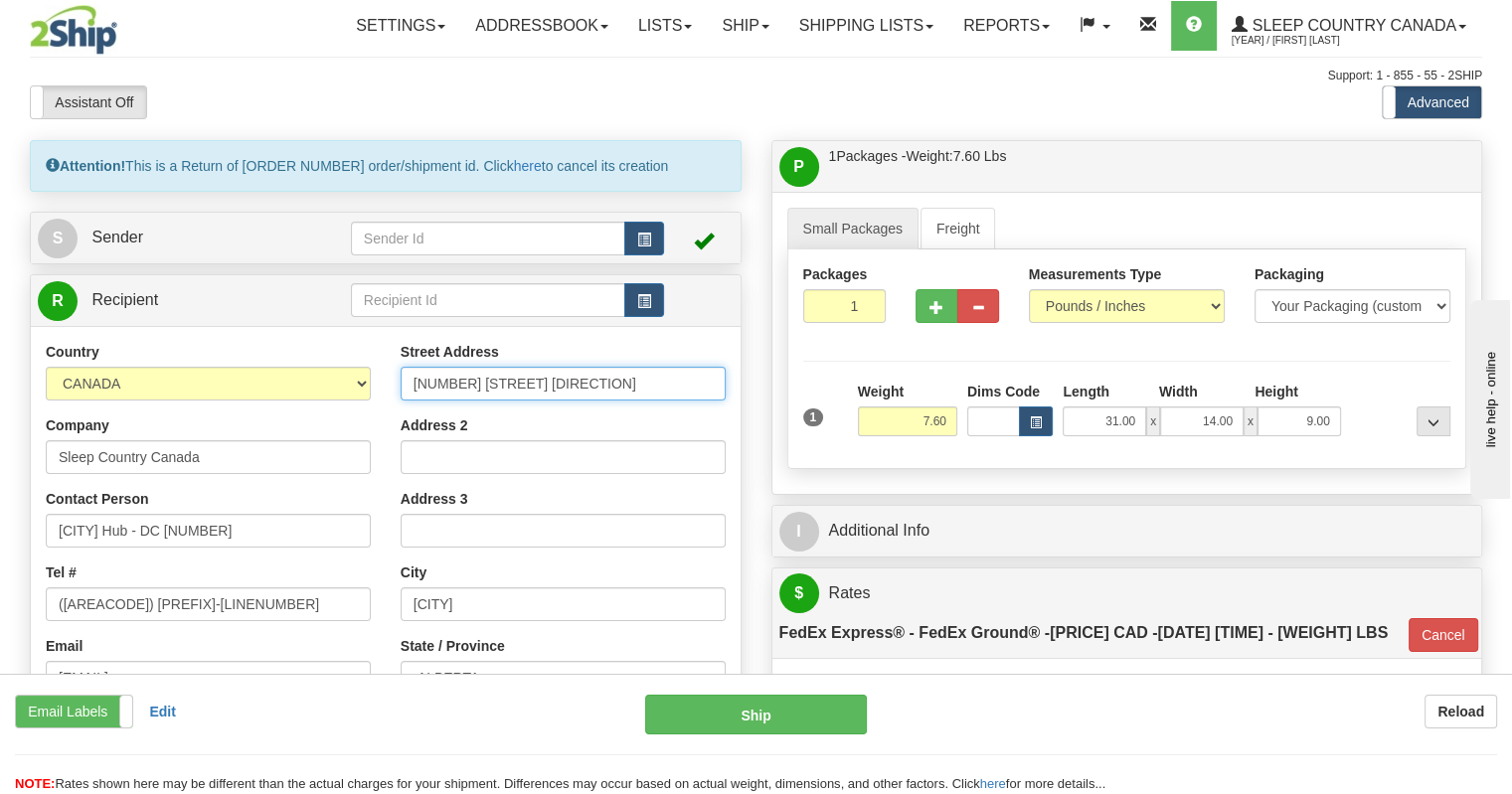 type on "11 DUFFERIN PL SE" 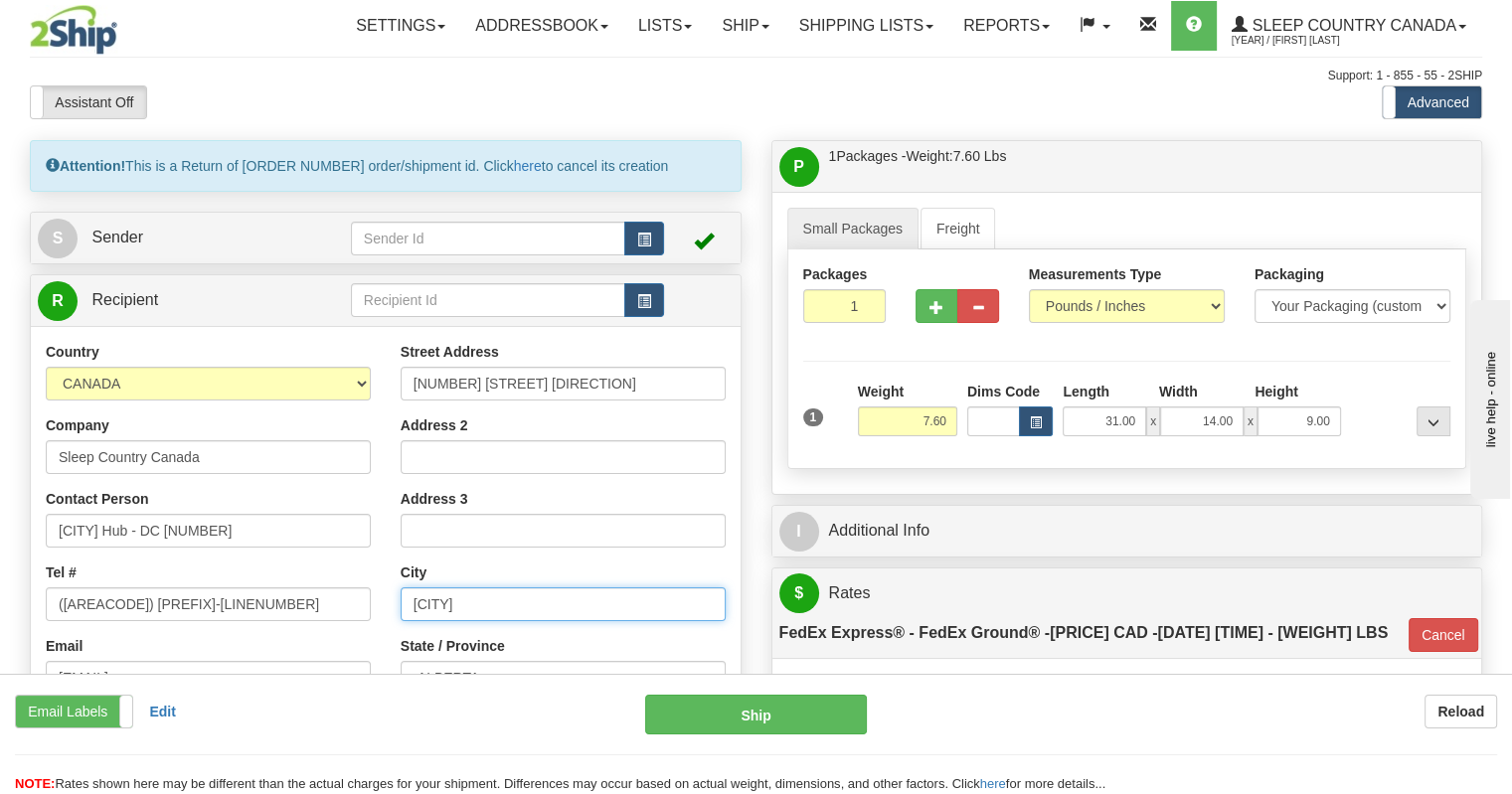 click on "Edmonton" at bounding box center (563, 604) 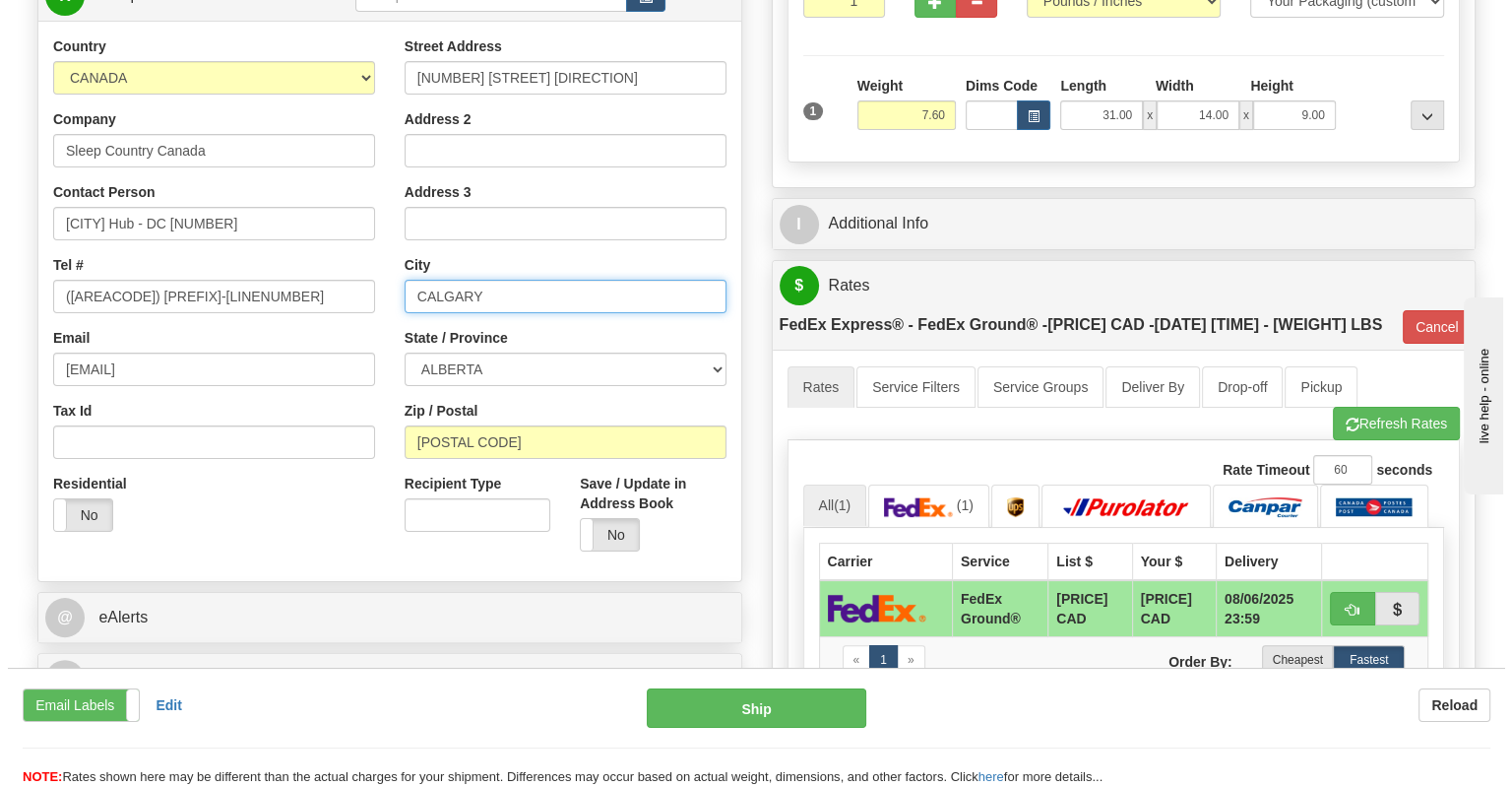 scroll, scrollTop: 304, scrollLeft: 0, axis: vertical 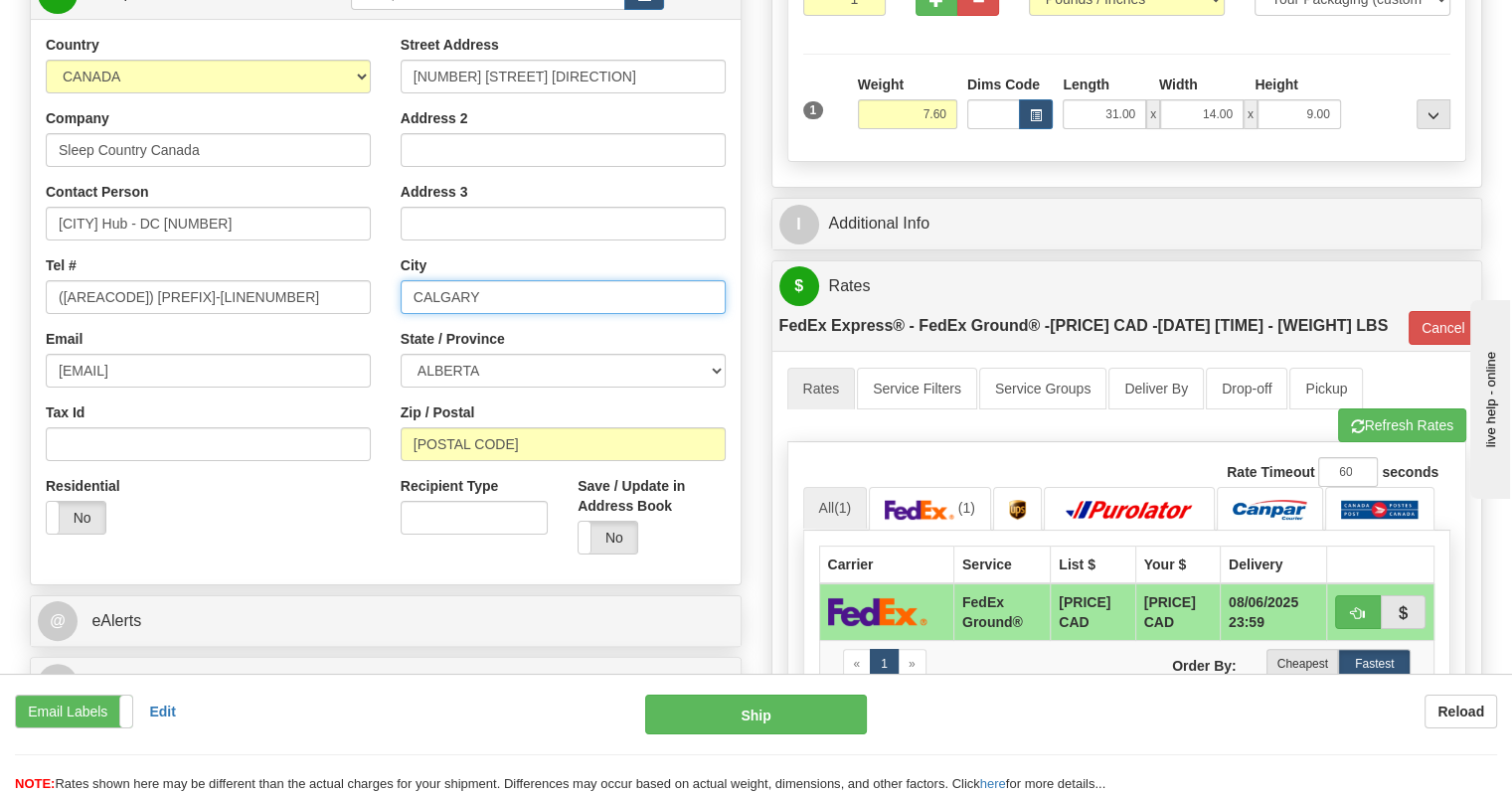 type on "CALGARY" 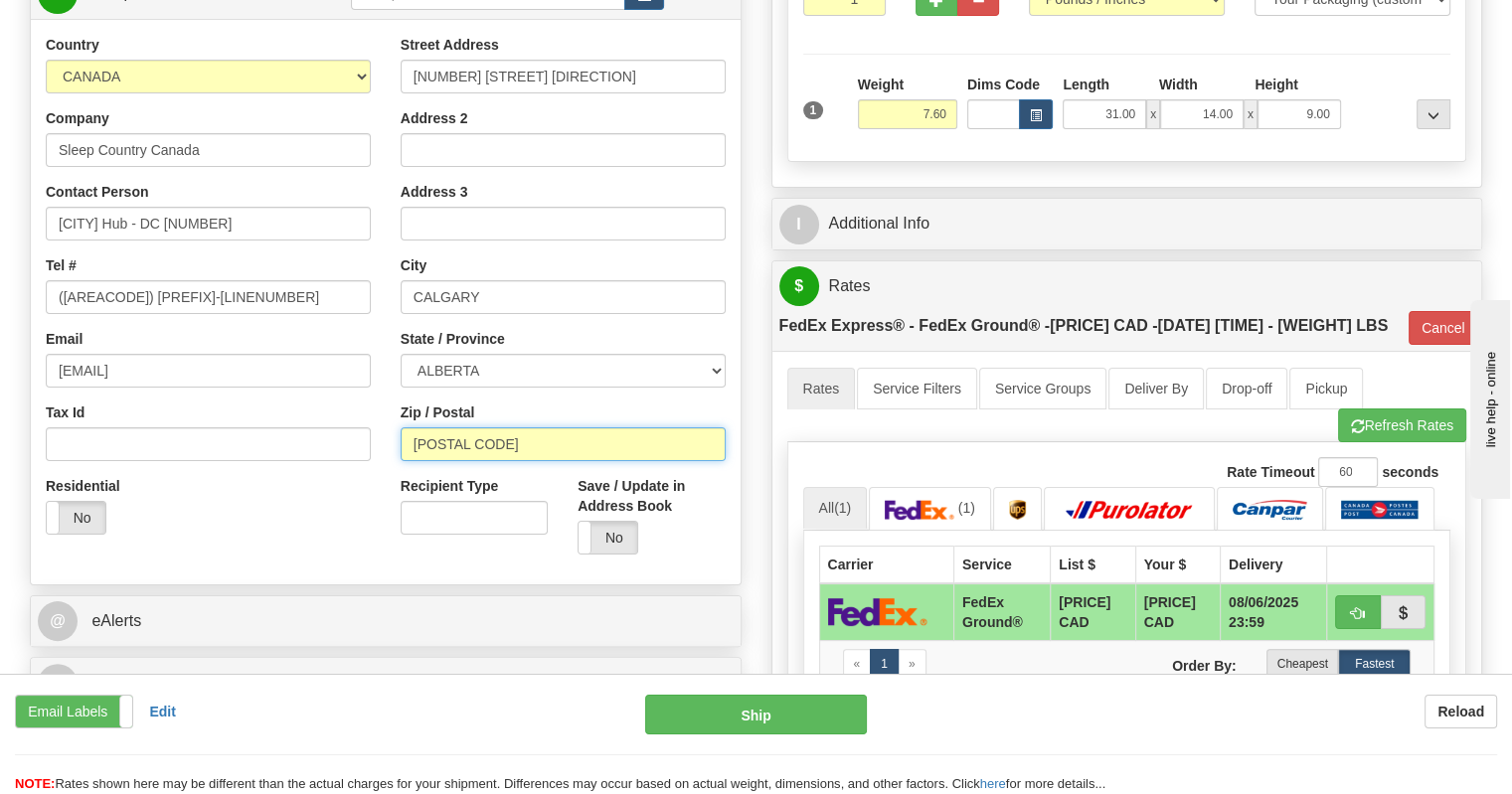 drag, startPoint x: 517, startPoint y: 435, endPoint x: 363, endPoint y: 436, distance: 154.00325 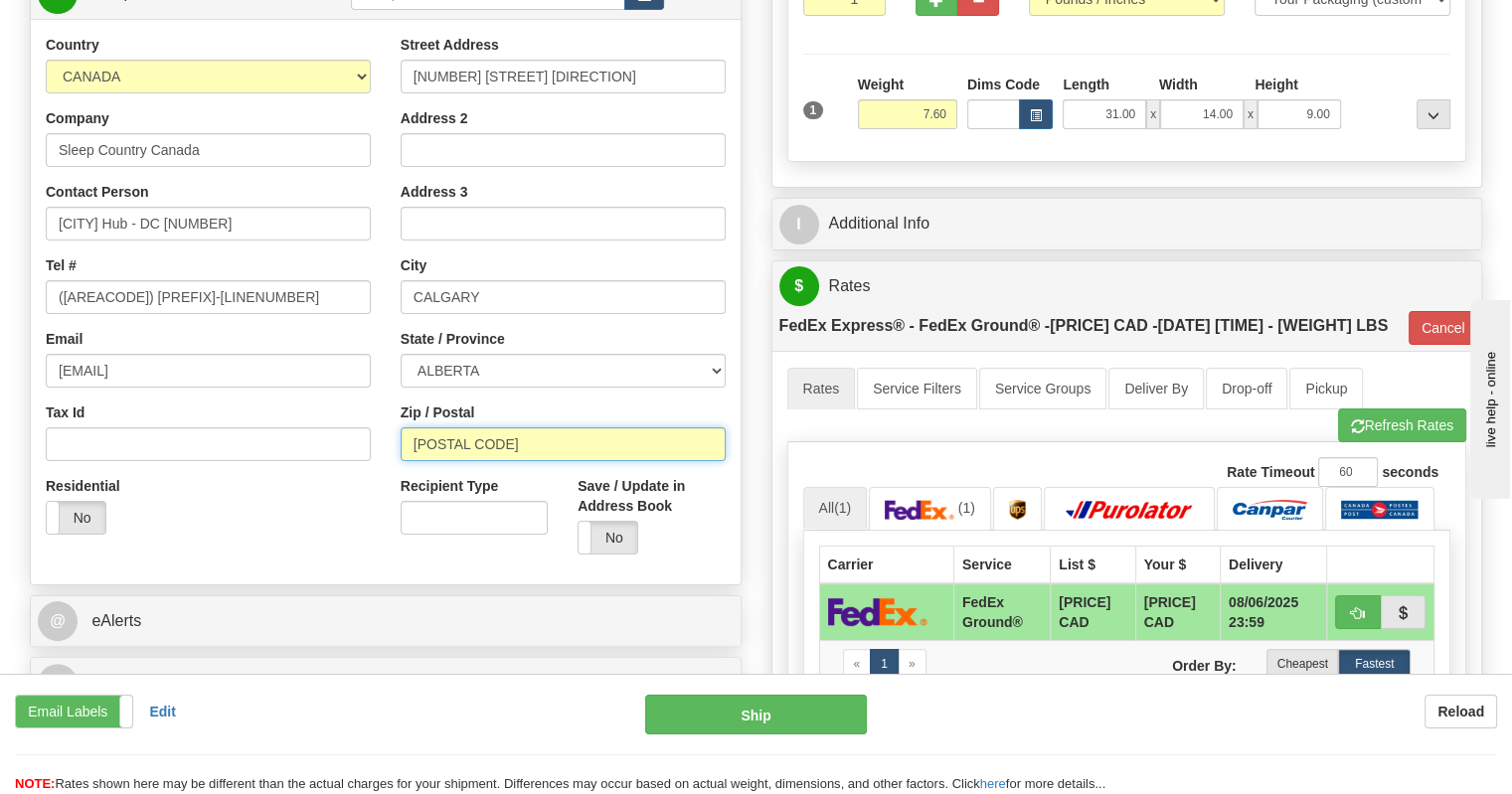 click on "Country
AFGHANISTAN
ALAND ISLANDS
ALBANIA
ALGERIA
AMERICAN SAMOA
ANDORRA
ANGOLA
ANGUILLA
ANTIGUA AND BARBUDA
ARGENTINA
ARMENIA
ARUBA
AUSTRALIA
AUSTRIA
AZERBAIJAN
AZORES
BAHAMAS
BAHRAIN
BANGLADESH
BARBADOS
BELARUS
BELGIUM
BELIZE
BENIN
BERMUDA
BHUTAN
BOLIVIA
BONAIRE, SAINT EUSTATIUS AND SABA
BOSNIA
BOTSWANA
BOUVET ISLAND
BRAZIL
BRITISH INDIAN OCEAN TERRITORY
BRITISH VIRGIN ISLANDS
BRUNEI
BULGARIA
BURKINA FASO
BURUNDI
CAMBODIA
CAMEROON
CANADA
CANARY ISLANDS
CAPE VERDE
CAYMAN ISLANDS
CENTRAL AFRICAN REPUBLIC
CHAD
CHILE
CHINA
CHRISTMAS ISLAND
COCOS (KEELING) ISLANDS
COLOMBIA
COMOROS
CONGO
CONGO, DEMOCRATIC REPUBLIC OF
COOK ISLANDS
COSTA RICA
CROATIA
CURAÇAO
CYPRUS
CZECH REPUBLIC
DENMARK
DJIBOUTI
DOMINICA
DOMINICAN REPUBLIC
EAST TIMOR
ECUADOR
EGYPT
EL SALVADOR
EQUATORIAL GUINEA
ERITREA
ESTONIA
ETHIOPIA" at bounding box center (386, 302) 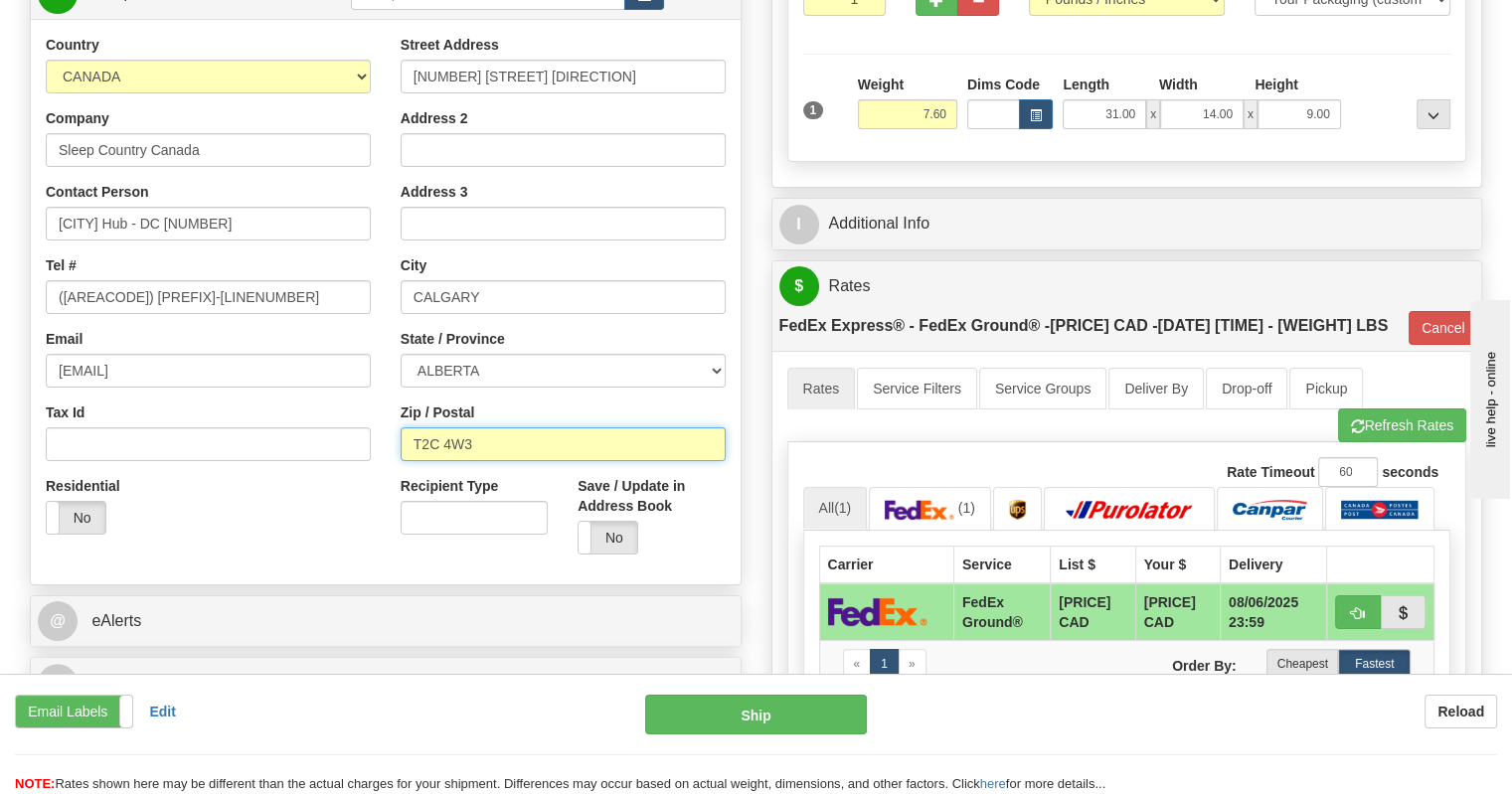 type on "T2C 4W3" 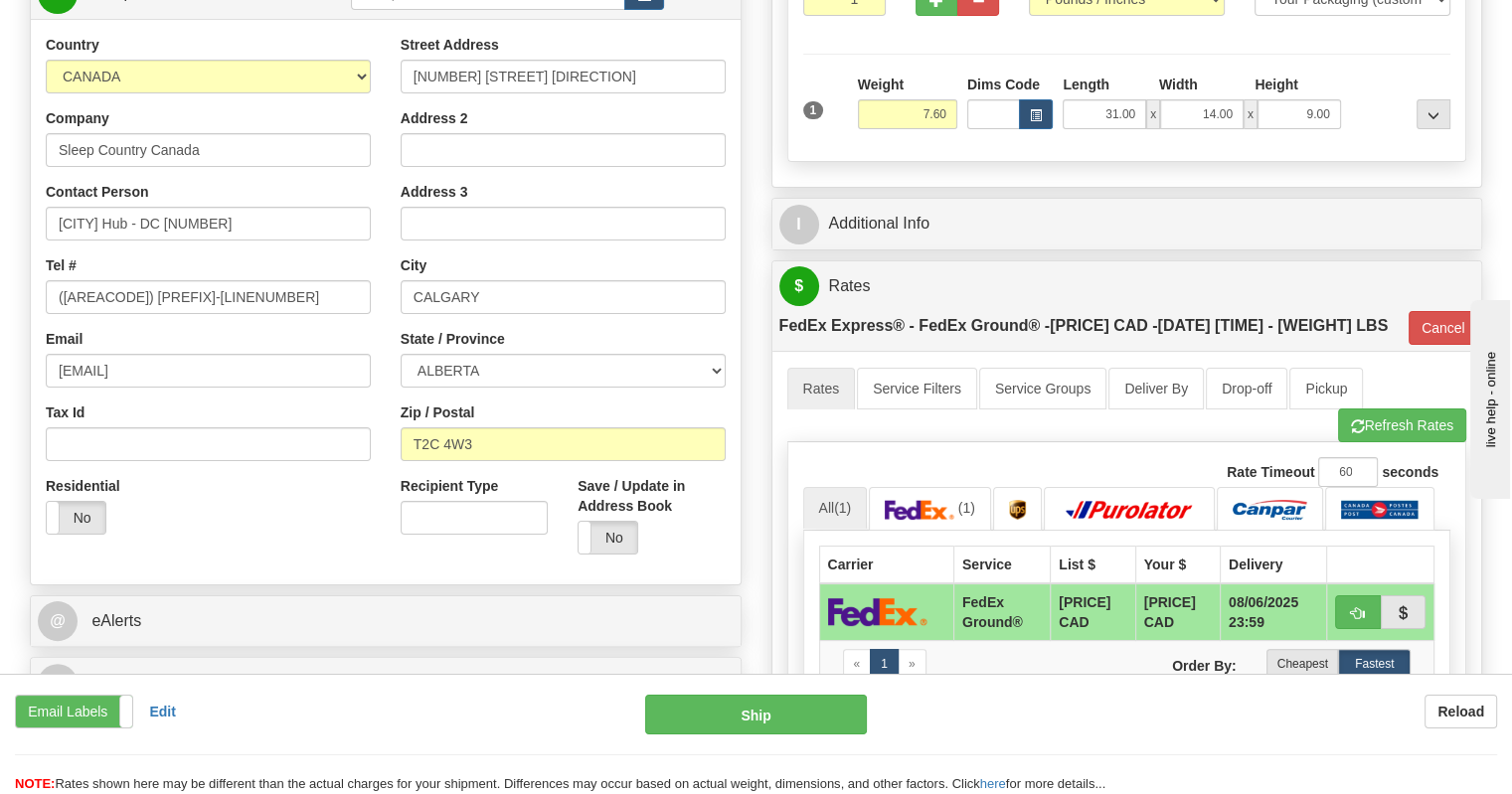 type on "92" 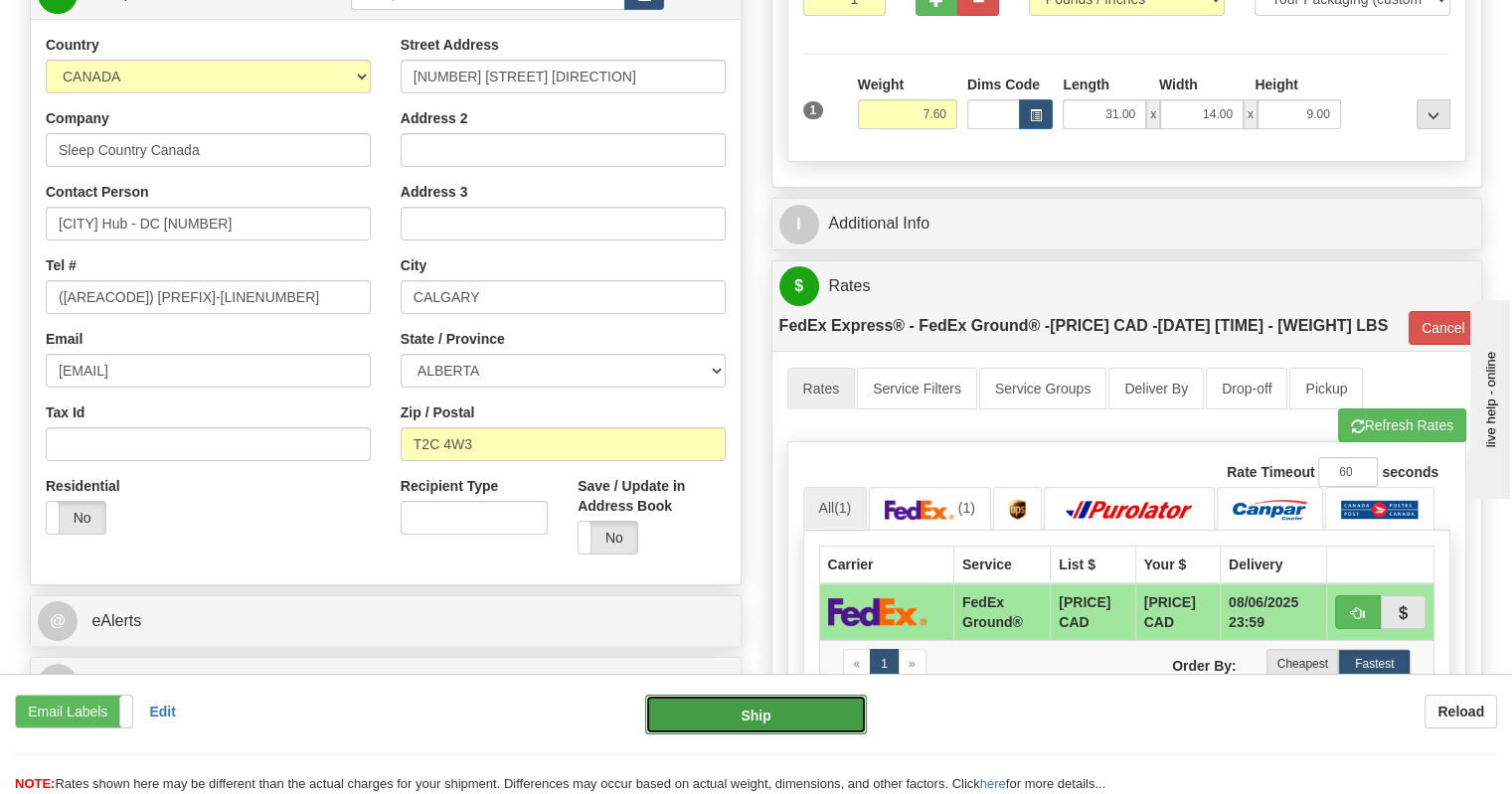 click on "Ship" at bounding box center (756, 715) 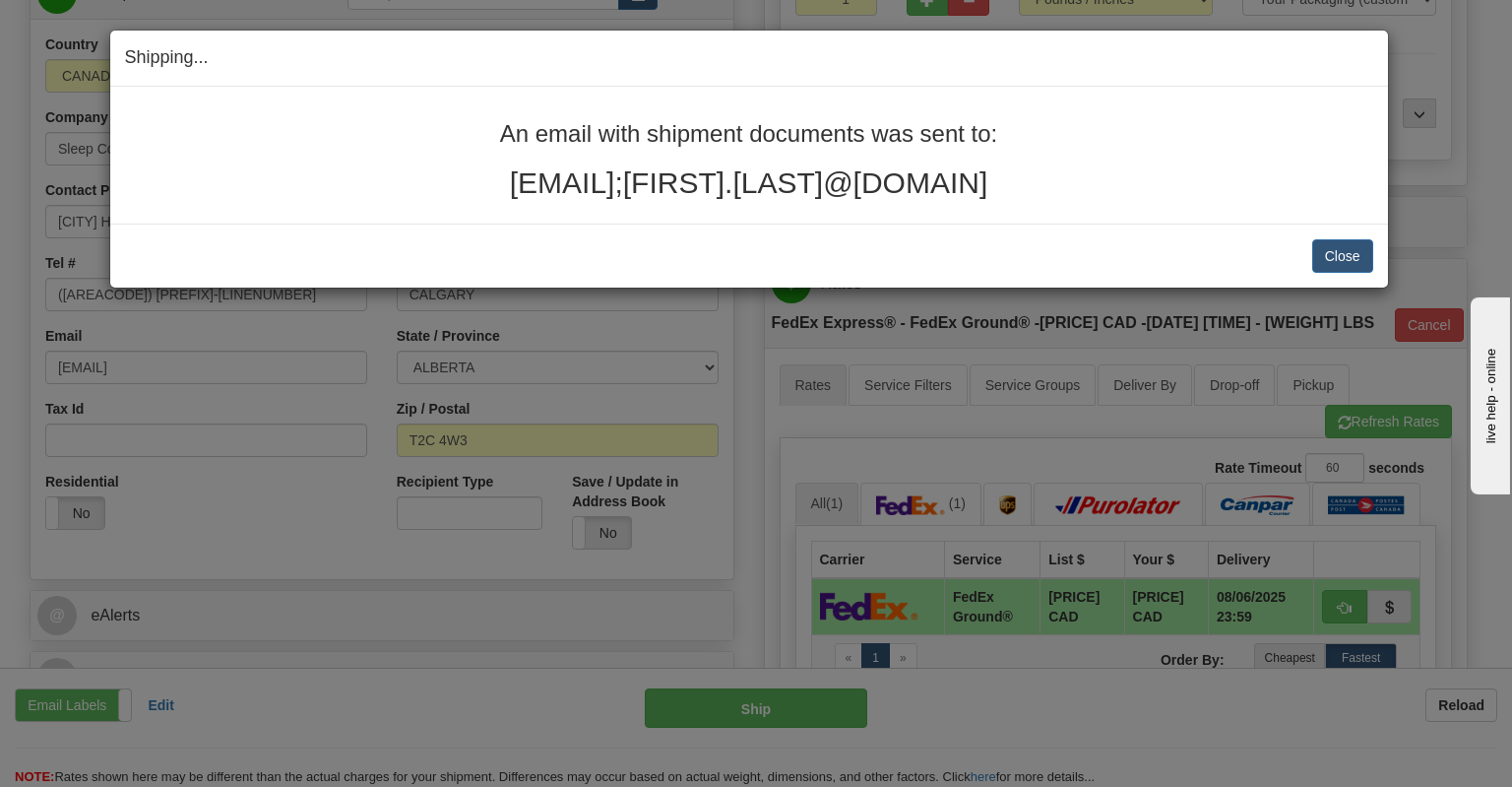 drag, startPoint x: 1065, startPoint y: 191, endPoint x: 469, endPoint y: 123, distance: 599.8667 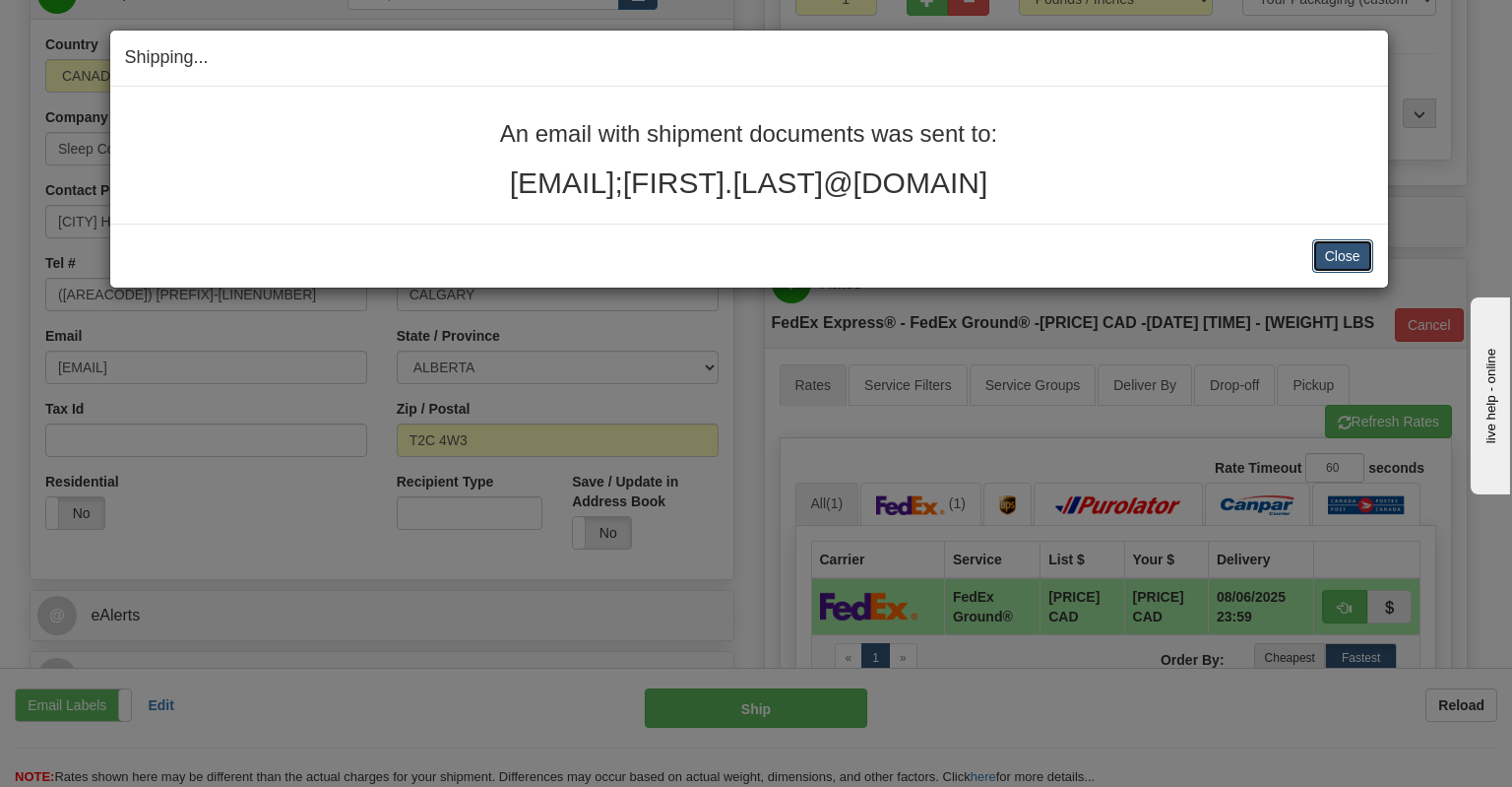 click on "Close" at bounding box center (1343, 256) 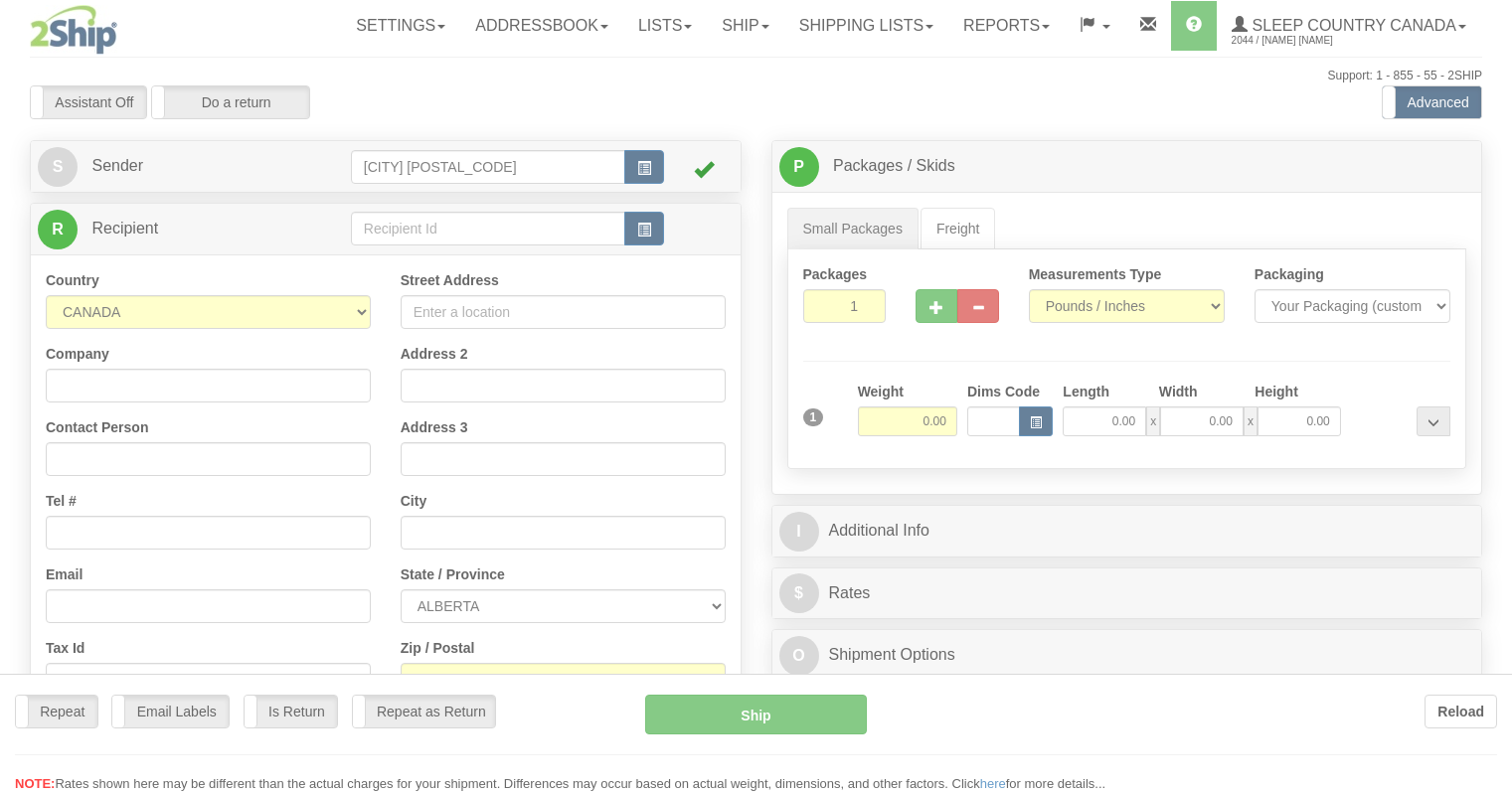 scroll, scrollTop: 0, scrollLeft: 0, axis: both 